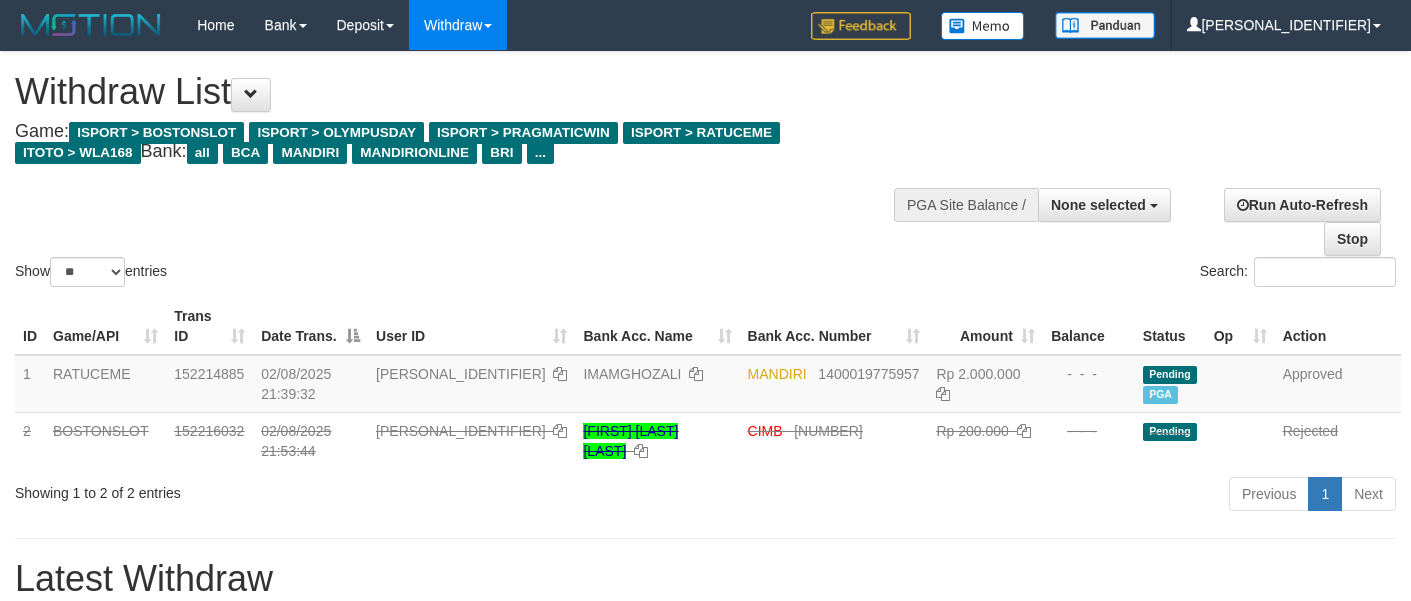select 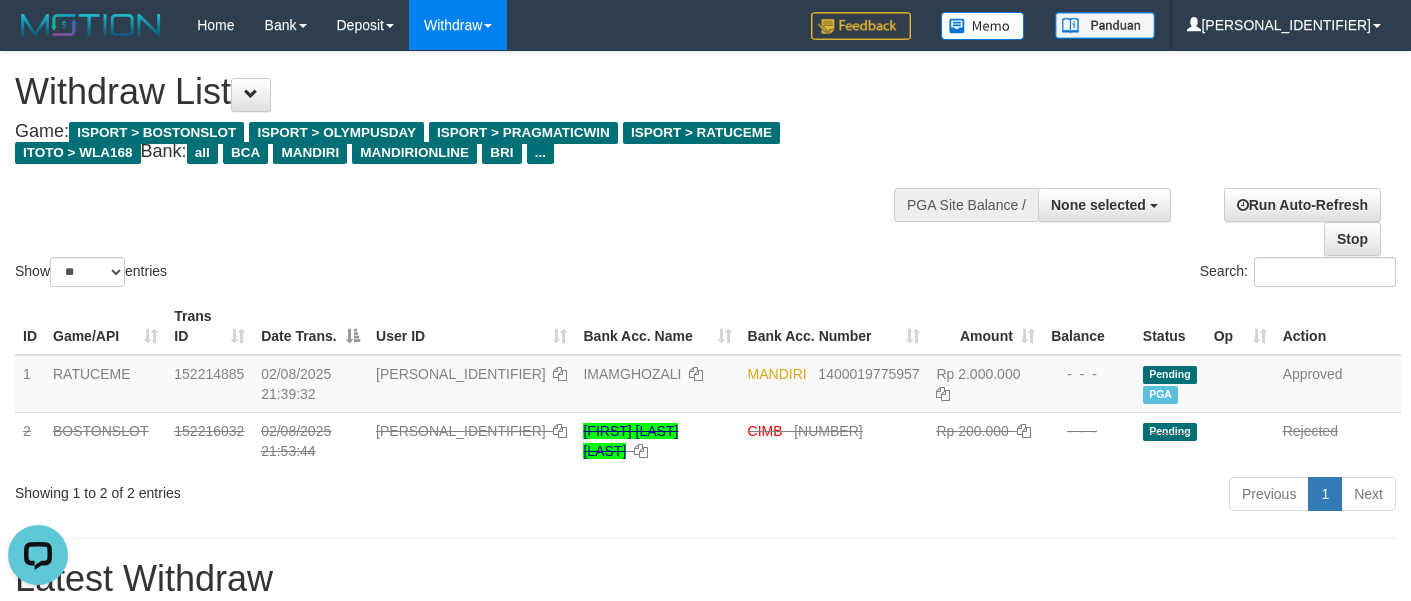 scroll, scrollTop: 0, scrollLeft: 0, axis: both 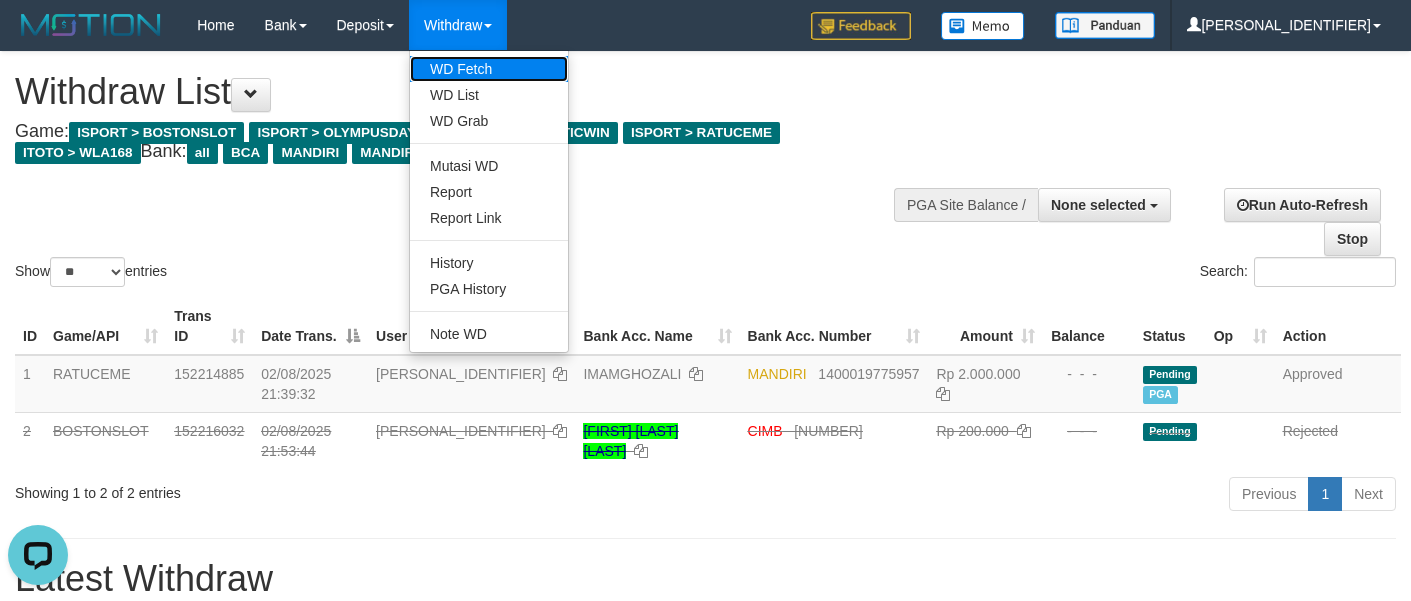 click on "WD Fetch" at bounding box center [489, 69] 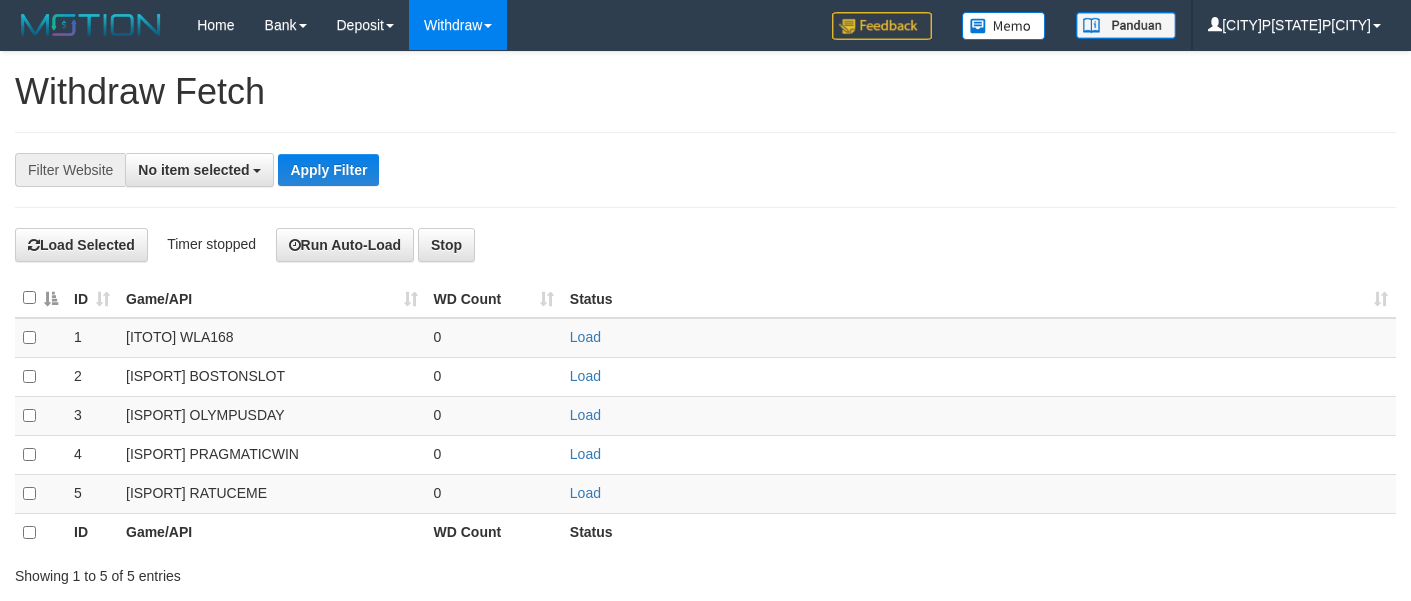 select 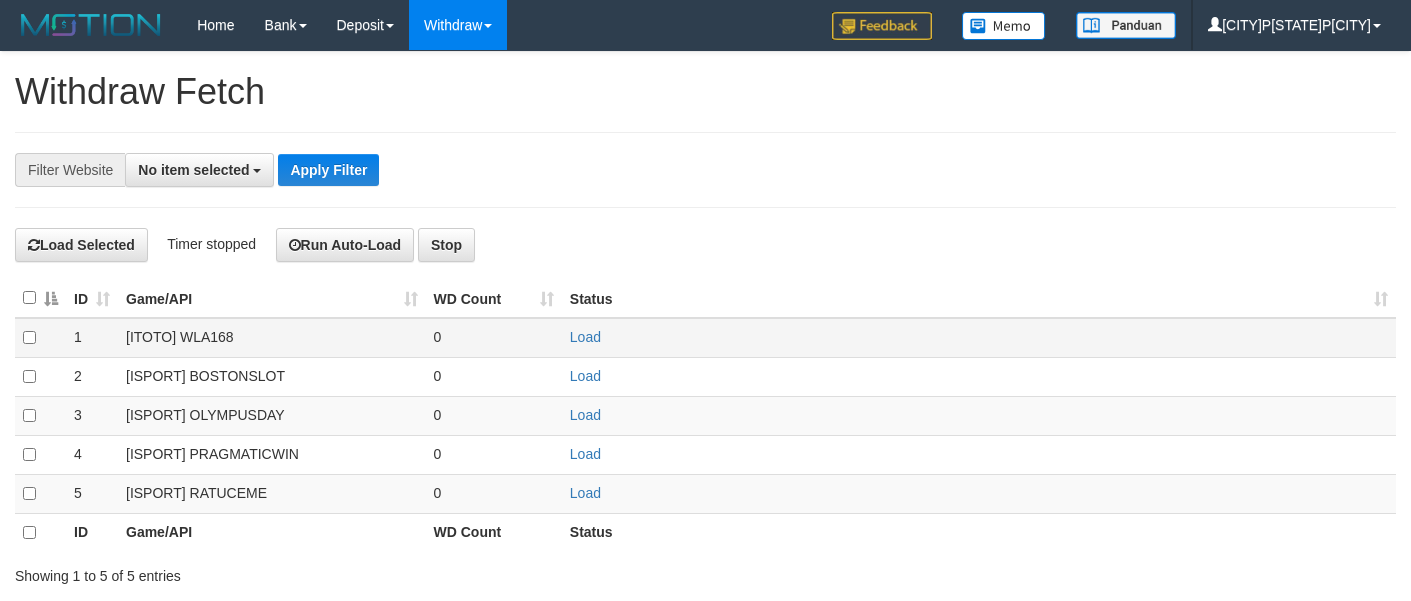scroll, scrollTop: 0, scrollLeft: 0, axis: both 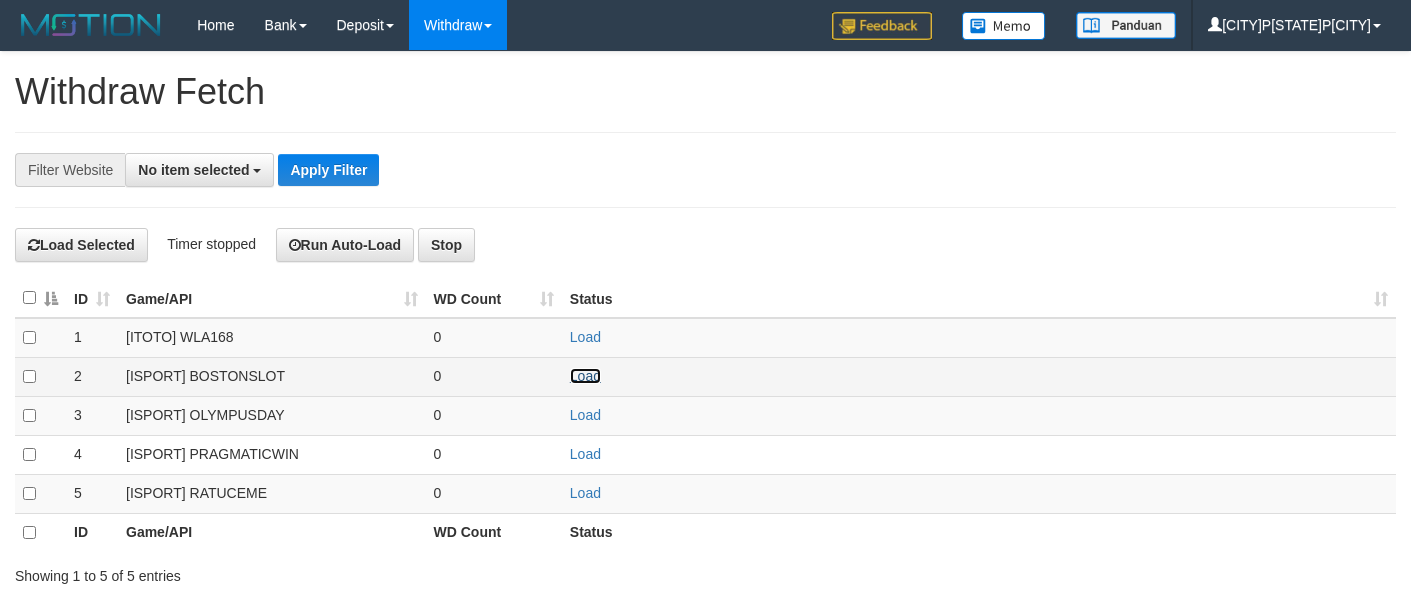 click on "Load" at bounding box center [585, 376] 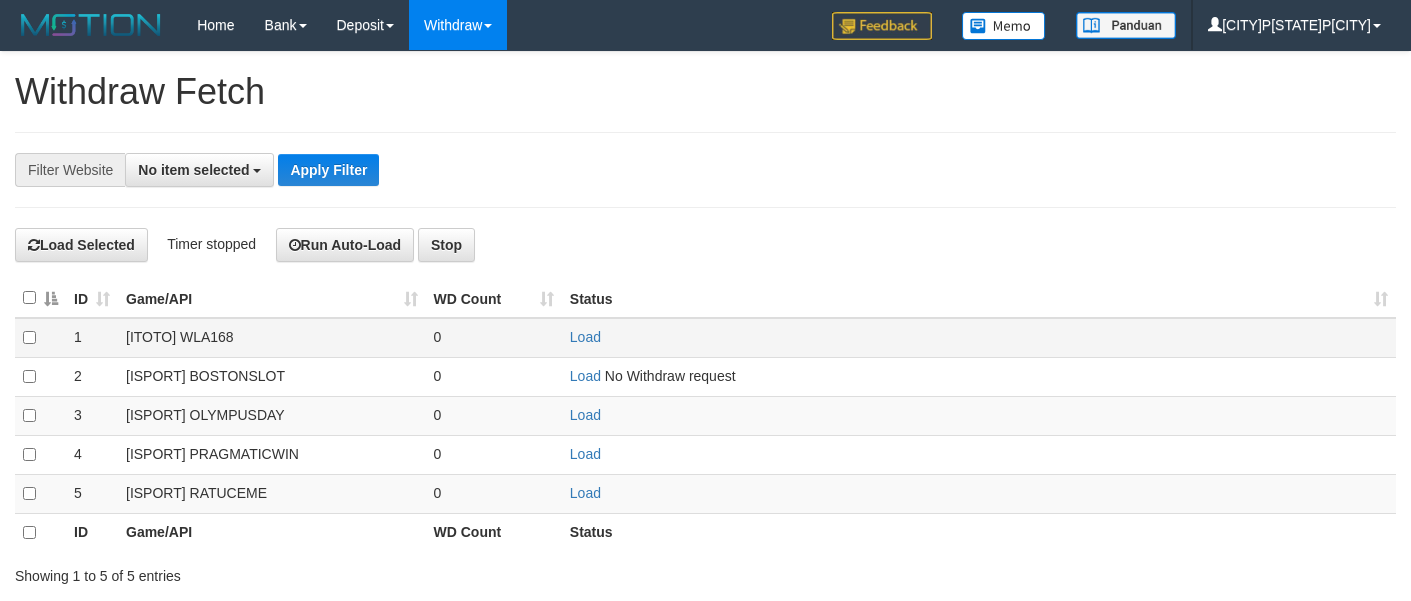 click on "Load" at bounding box center (979, 338) 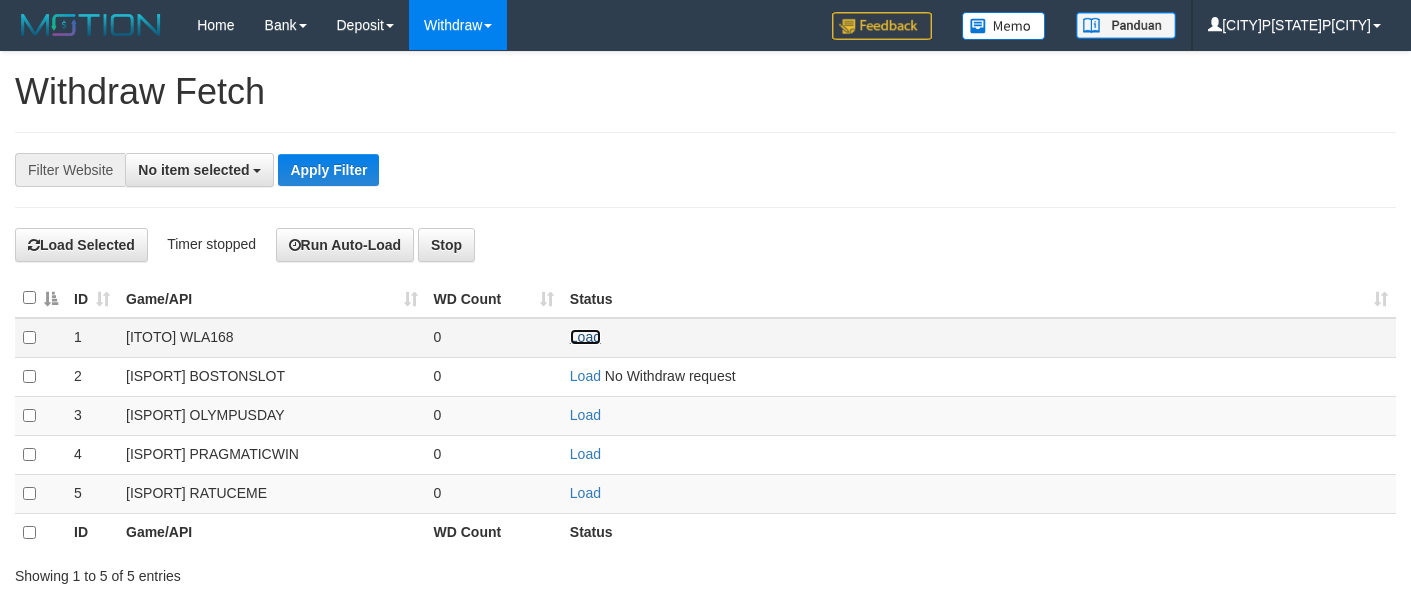 click on "Load" at bounding box center [585, 337] 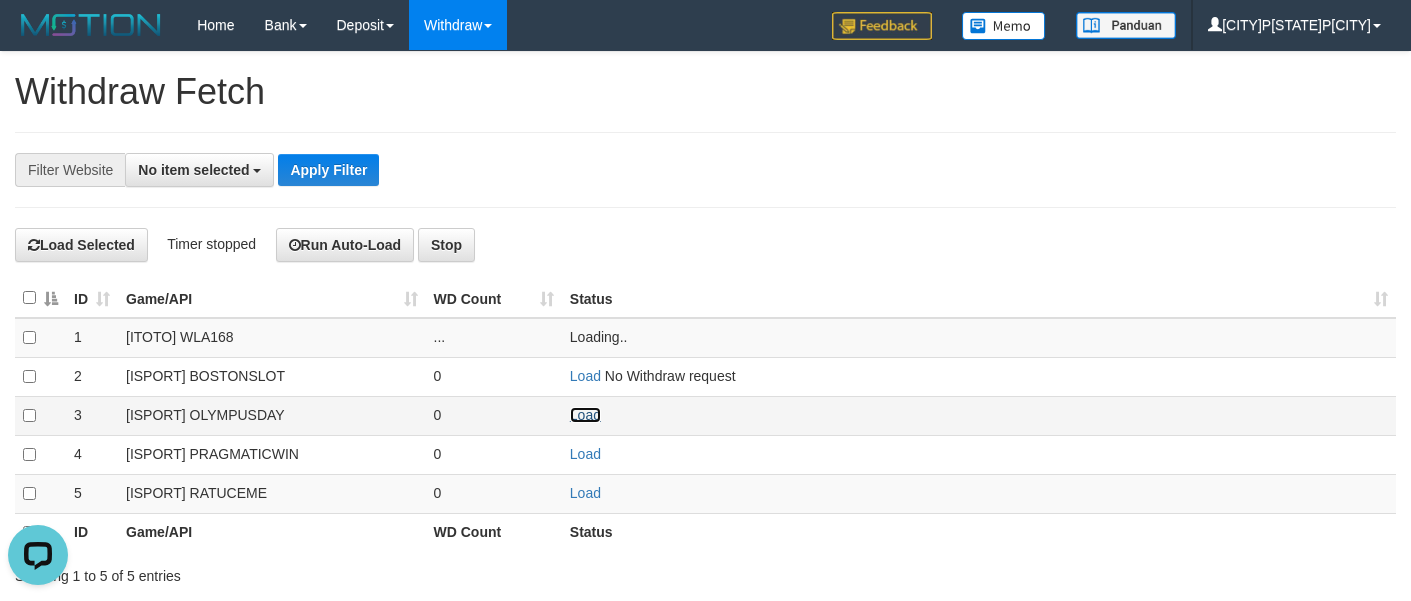 scroll, scrollTop: 0, scrollLeft: 0, axis: both 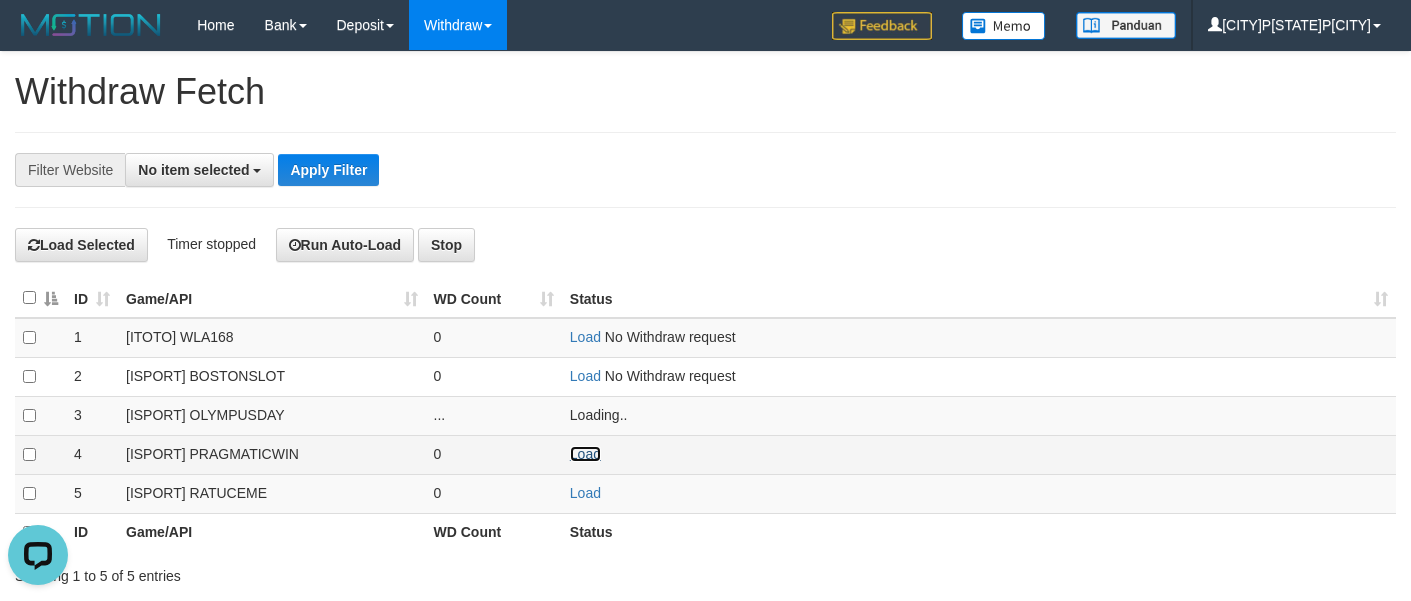 click on "Load" at bounding box center (585, 454) 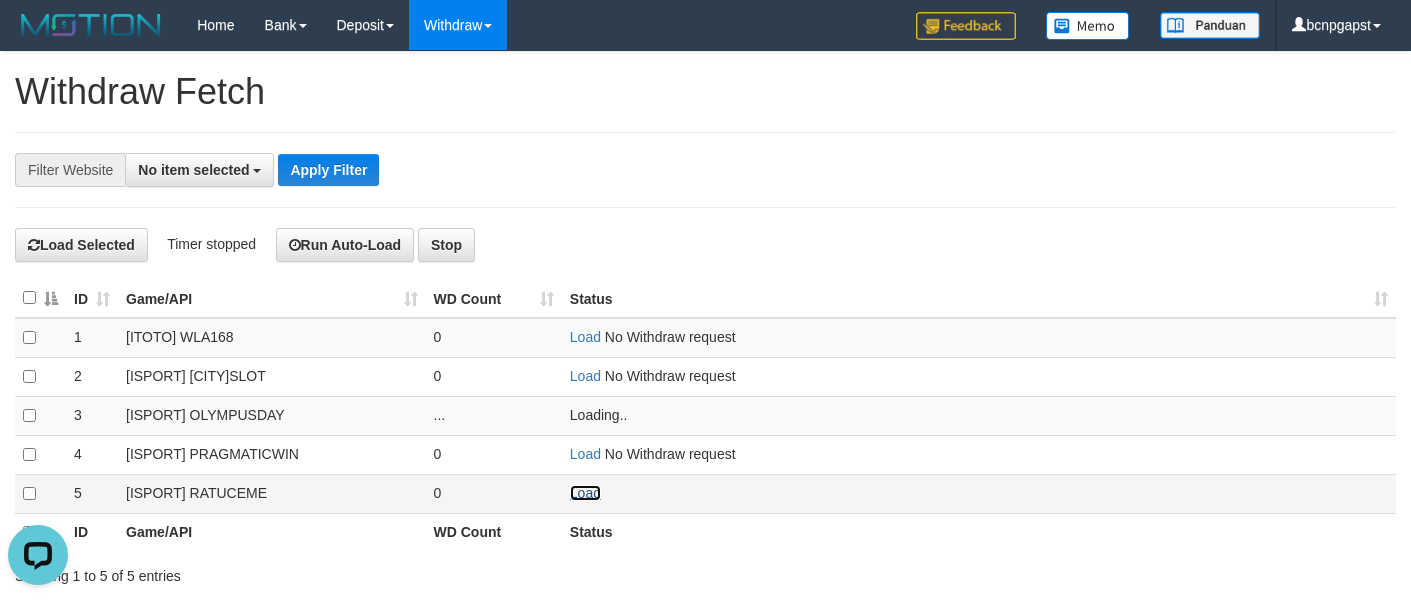 click on "Load" 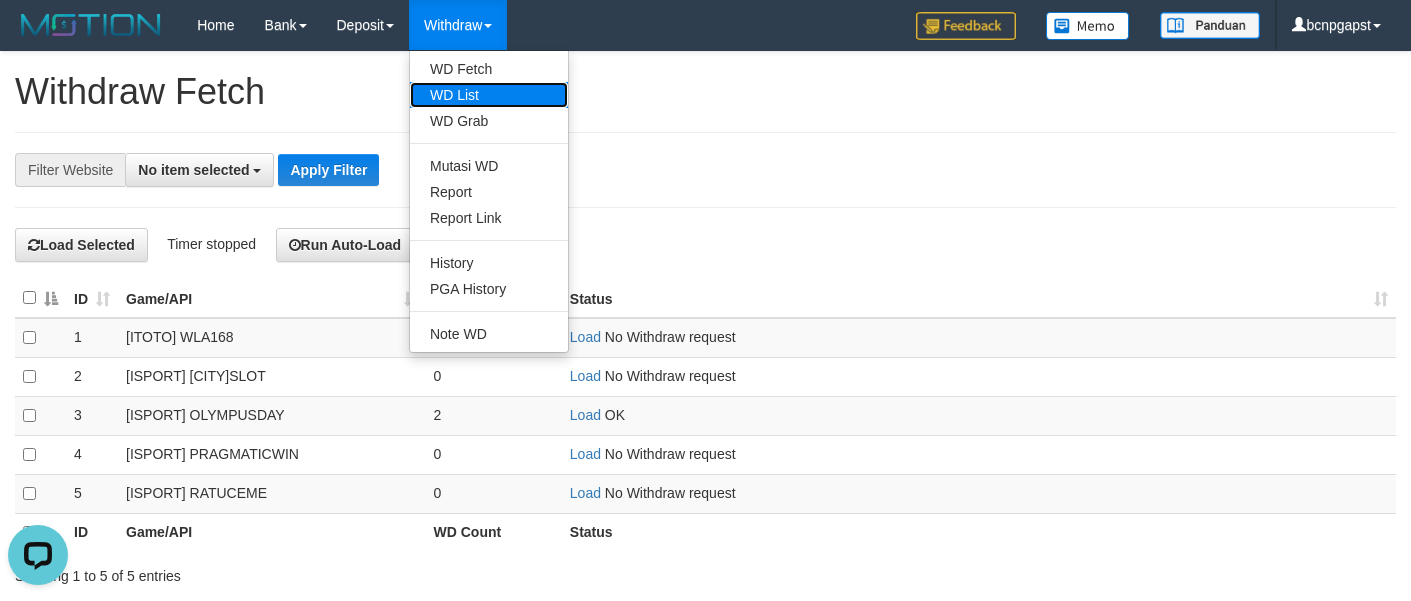 click on "WD List" 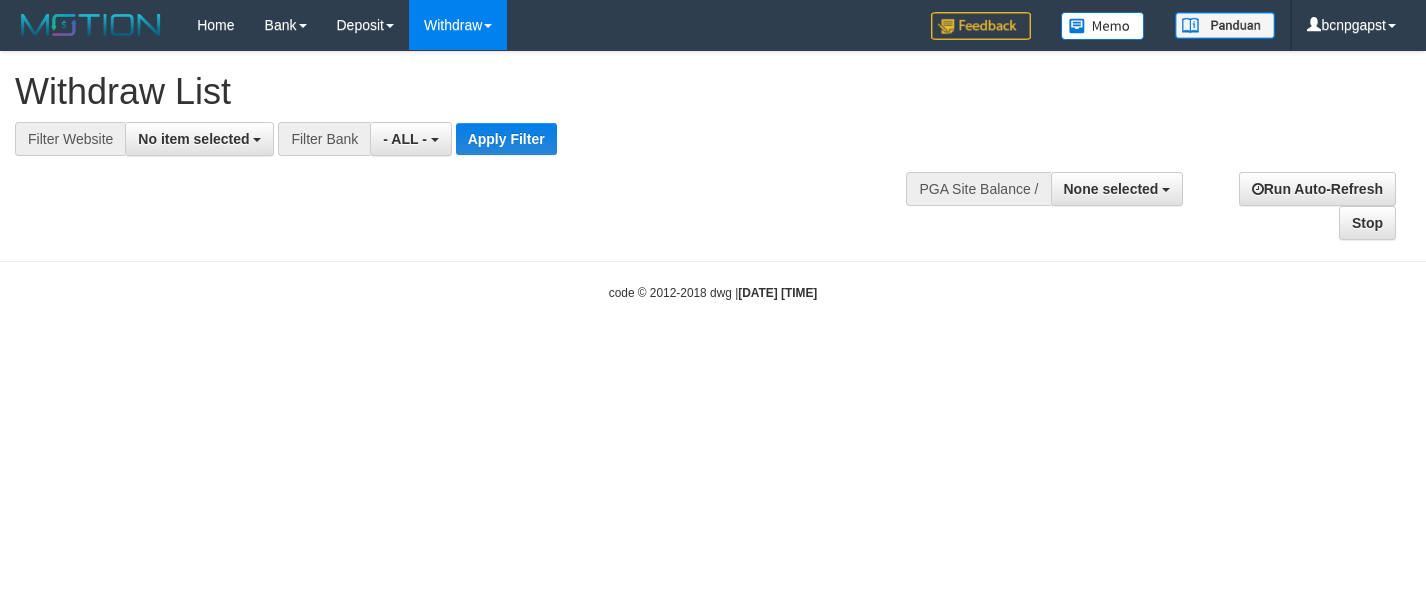 select 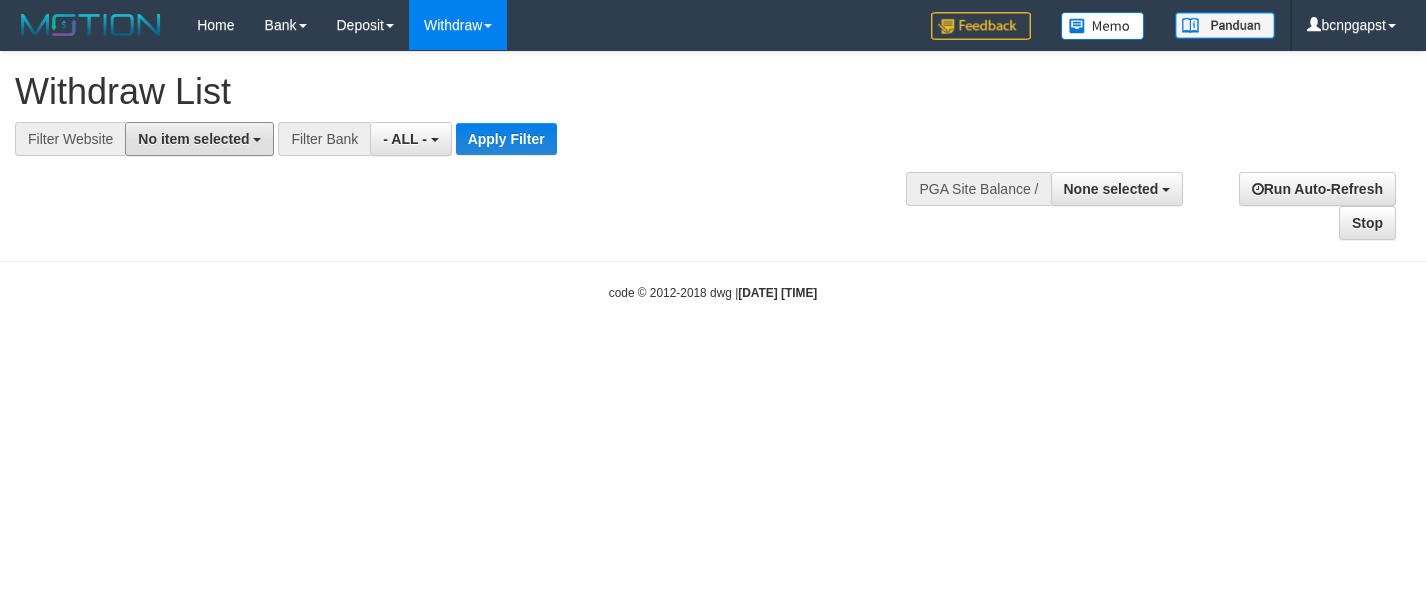 click on "No item selected" at bounding box center [193, 139] 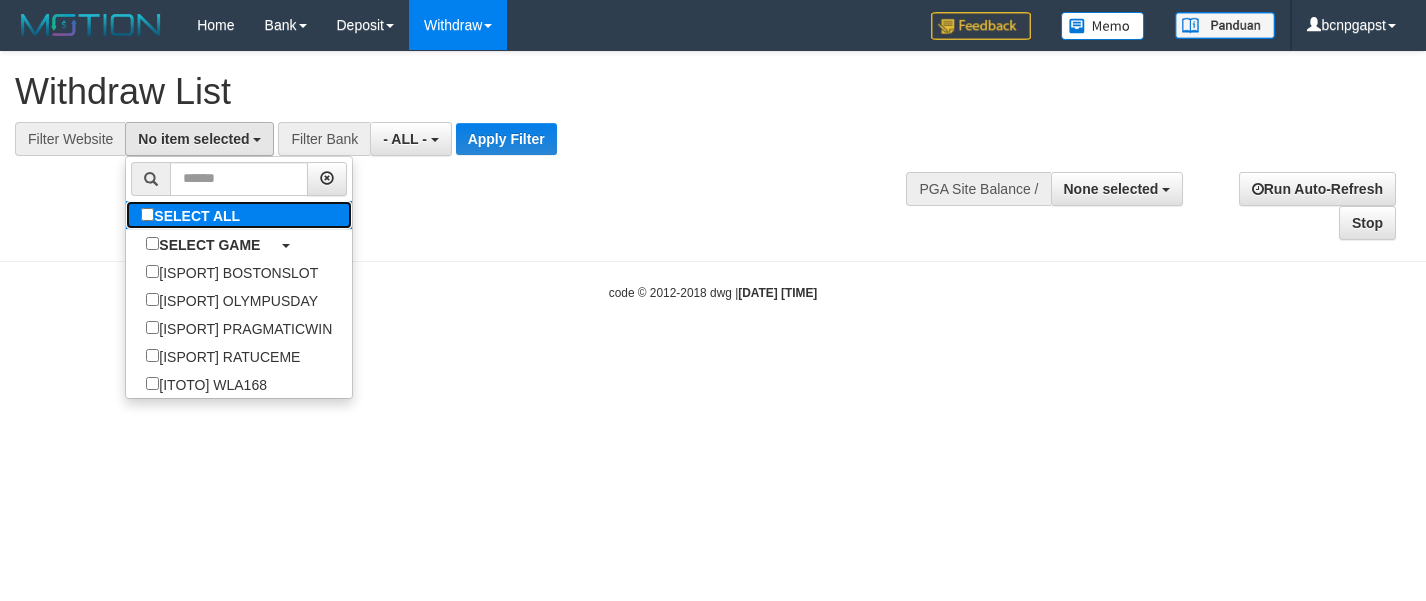 click on "SELECT ALL" at bounding box center (193, 215) 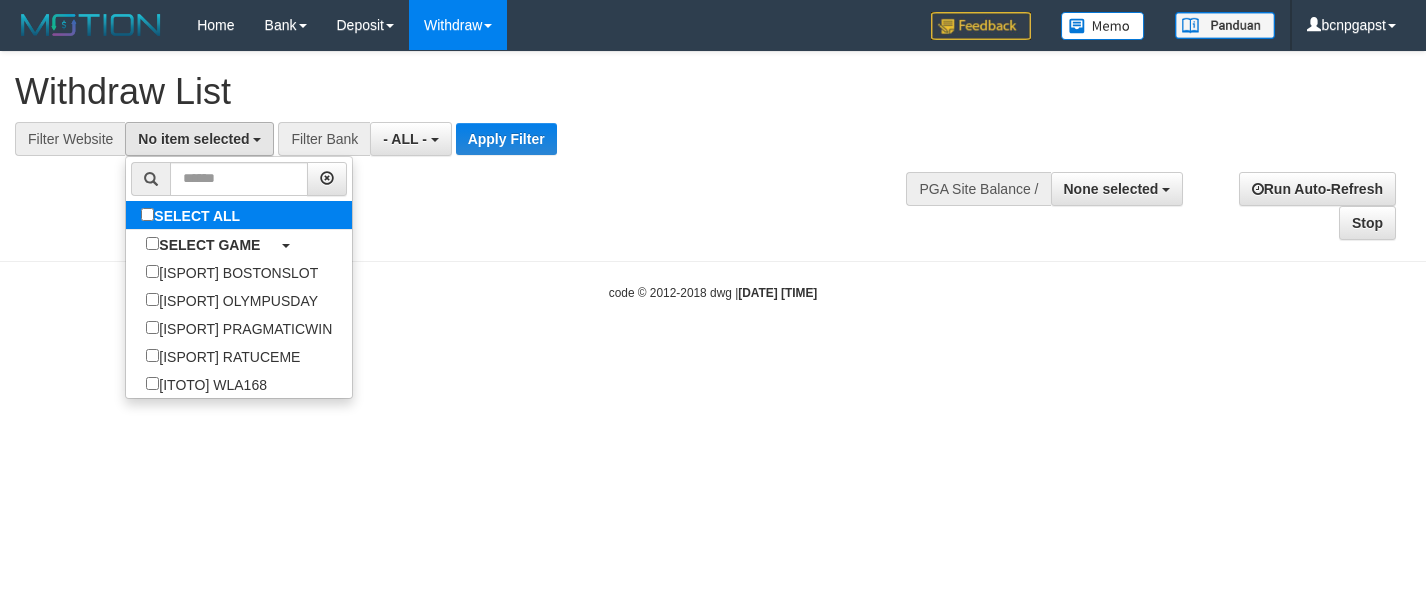 select on "****" 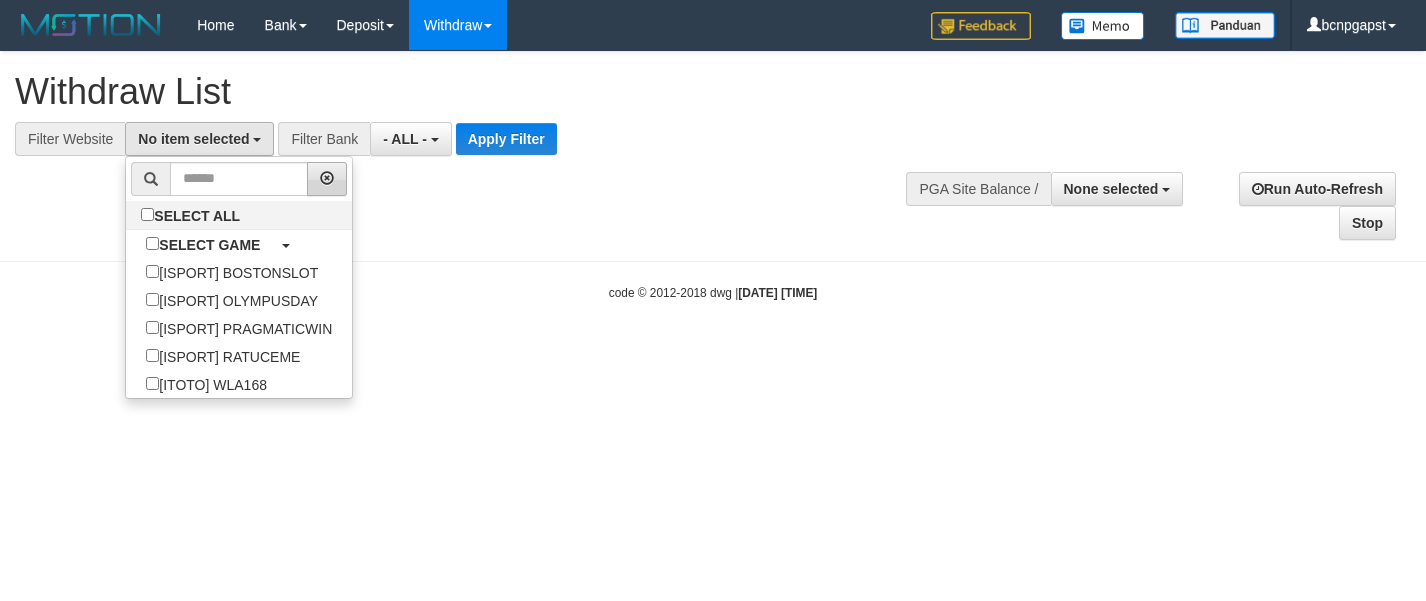 scroll, scrollTop: 18, scrollLeft: 0, axis: vertical 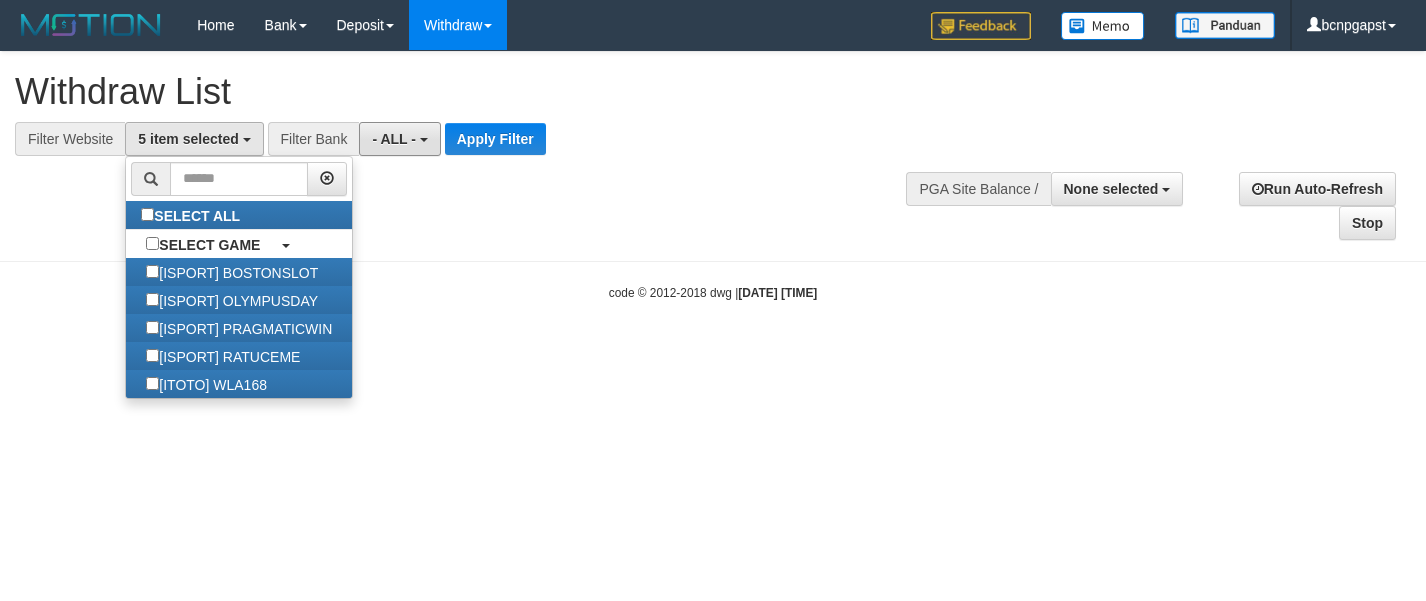 drag, startPoint x: 406, startPoint y: 145, endPoint x: 417, endPoint y: 250, distance: 105.574615 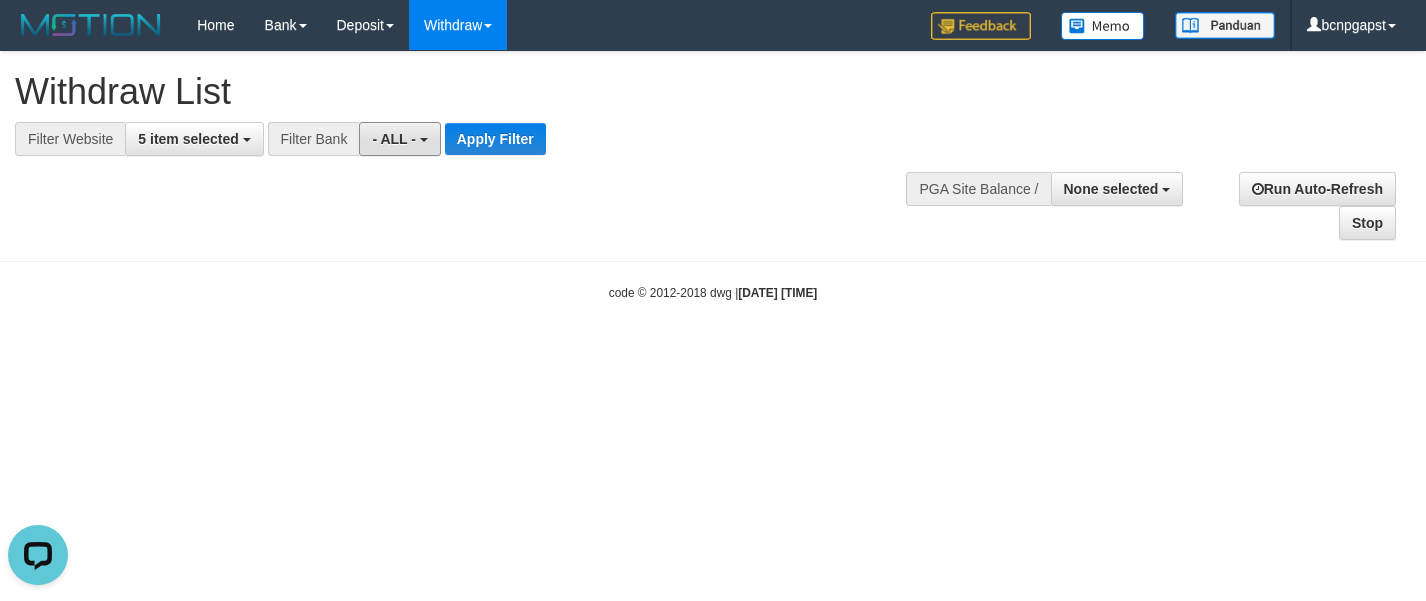 scroll, scrollTop: 0, scrollLeft: 0, axis: both 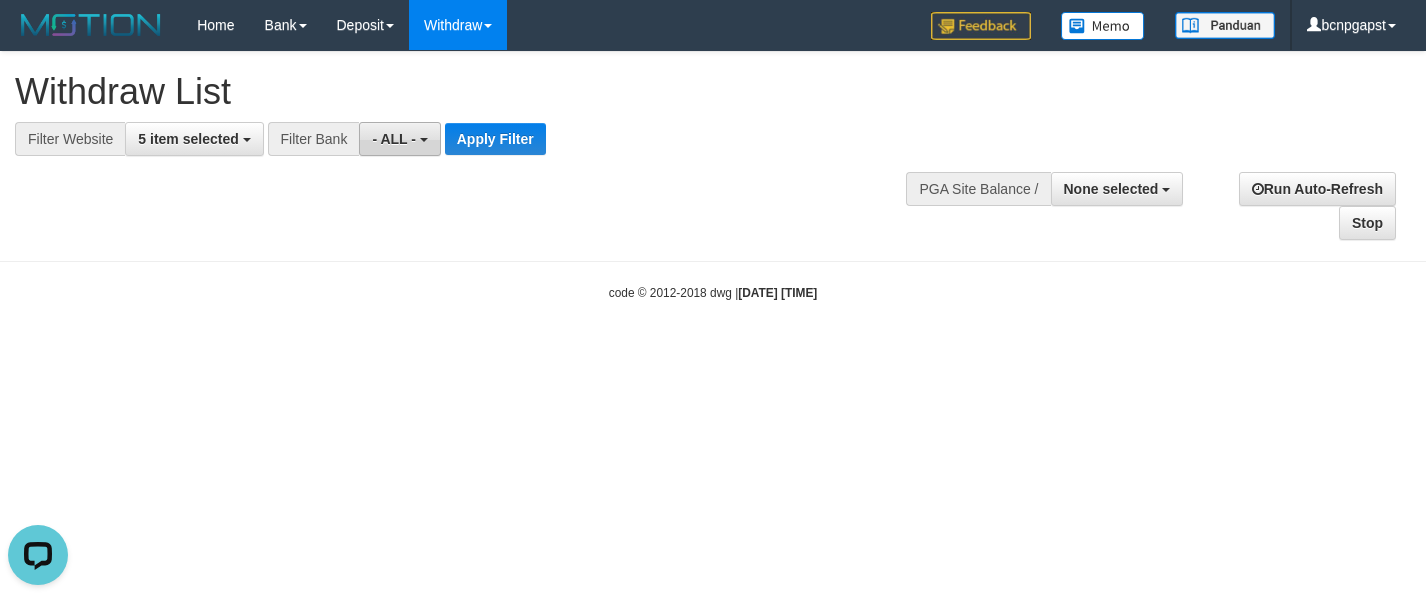 click on "- ALL -" at bounding box center [399, 139] 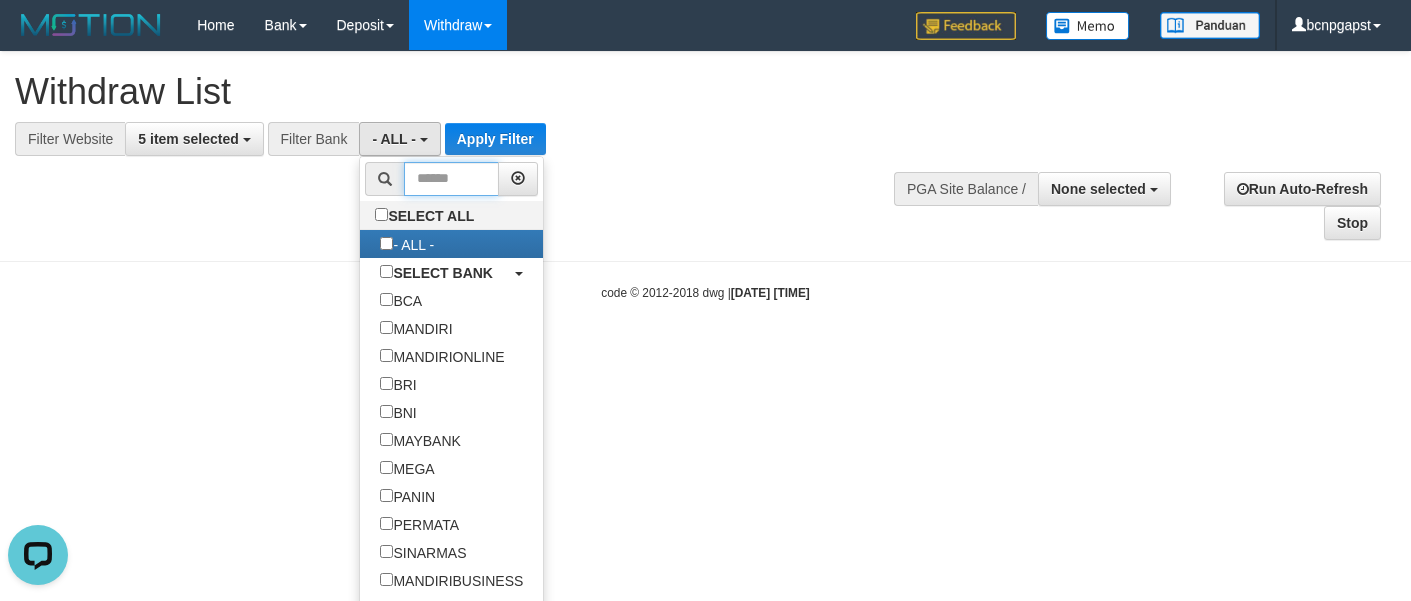 click at bounding box center [451, 179] 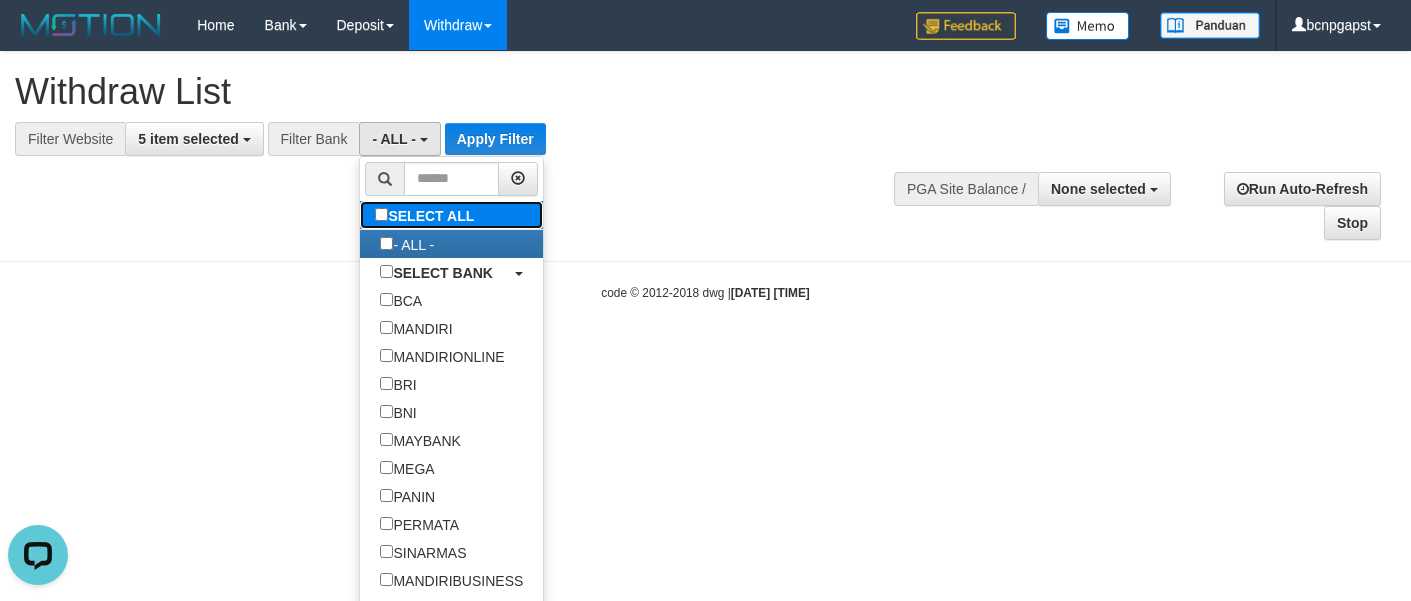 click on "SELECT ALL" at bounding box center [427, 215] 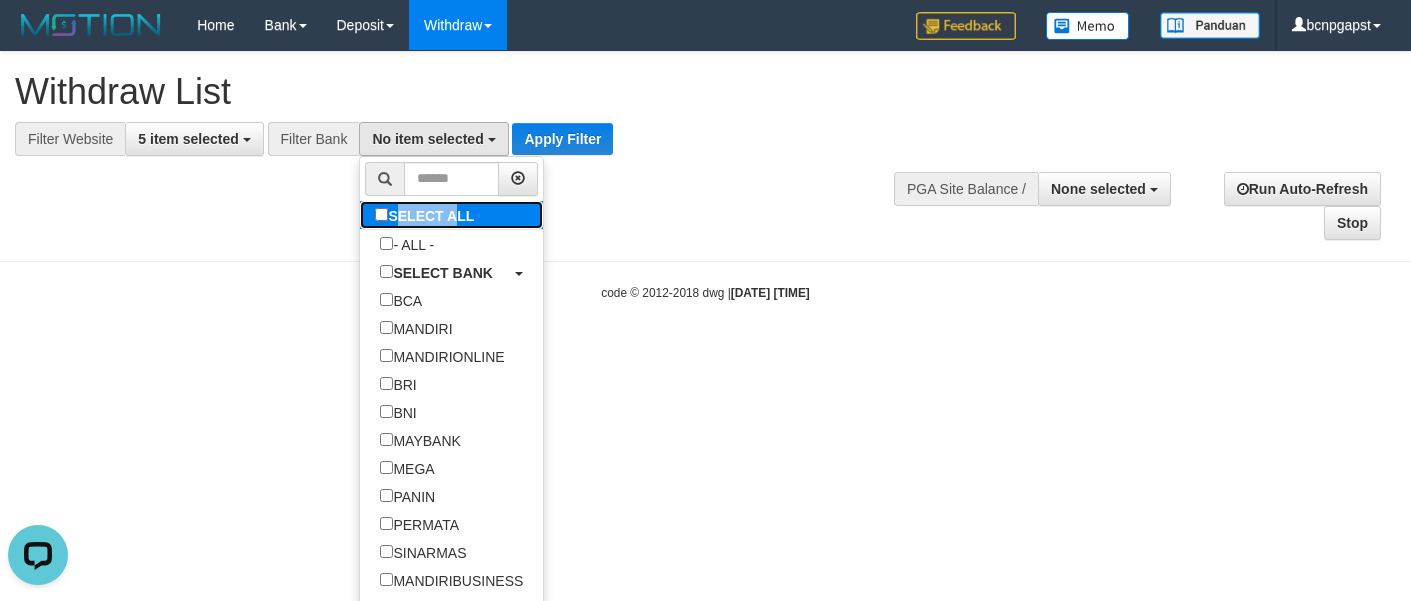 click on "SELECT ALL" at bounding box center [427, 215] 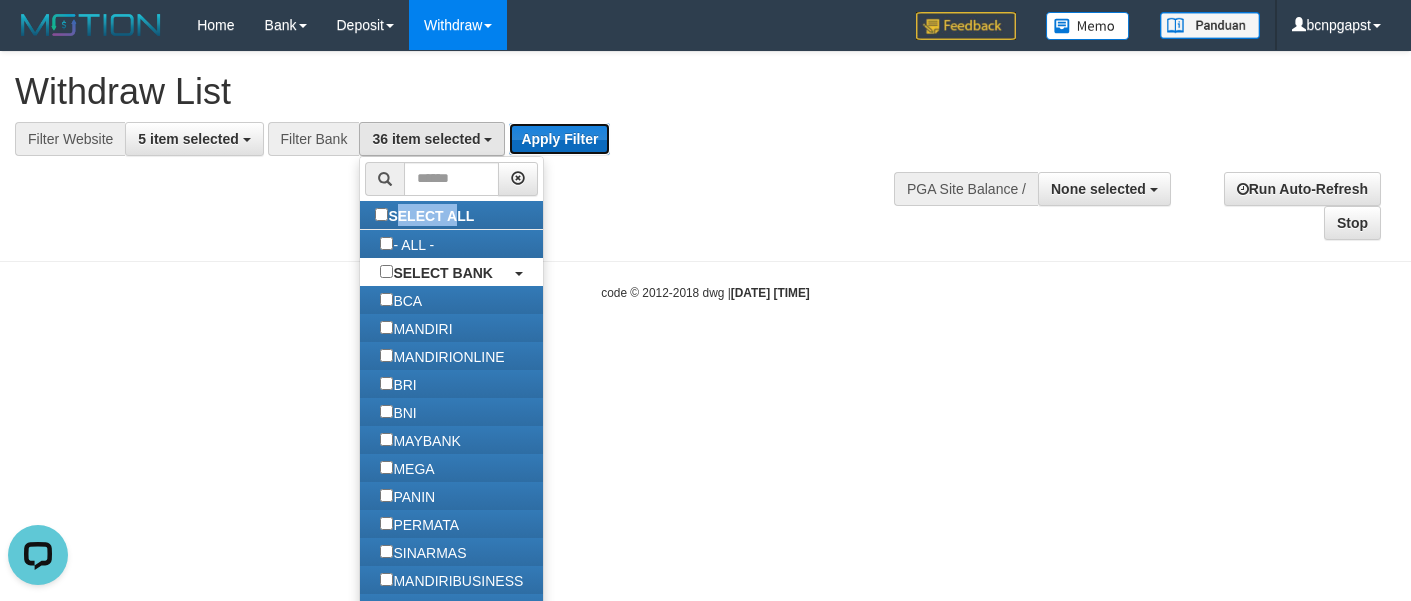 click on "Apply Filter" at bounding box center (559, 139) 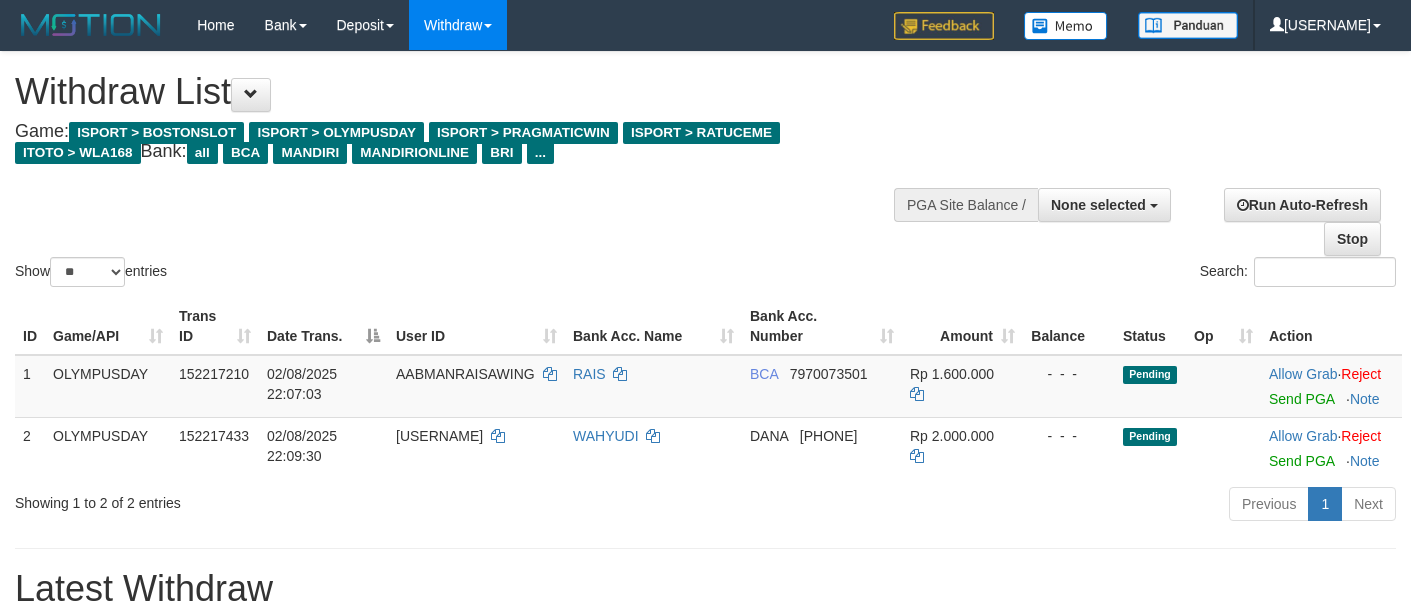 select 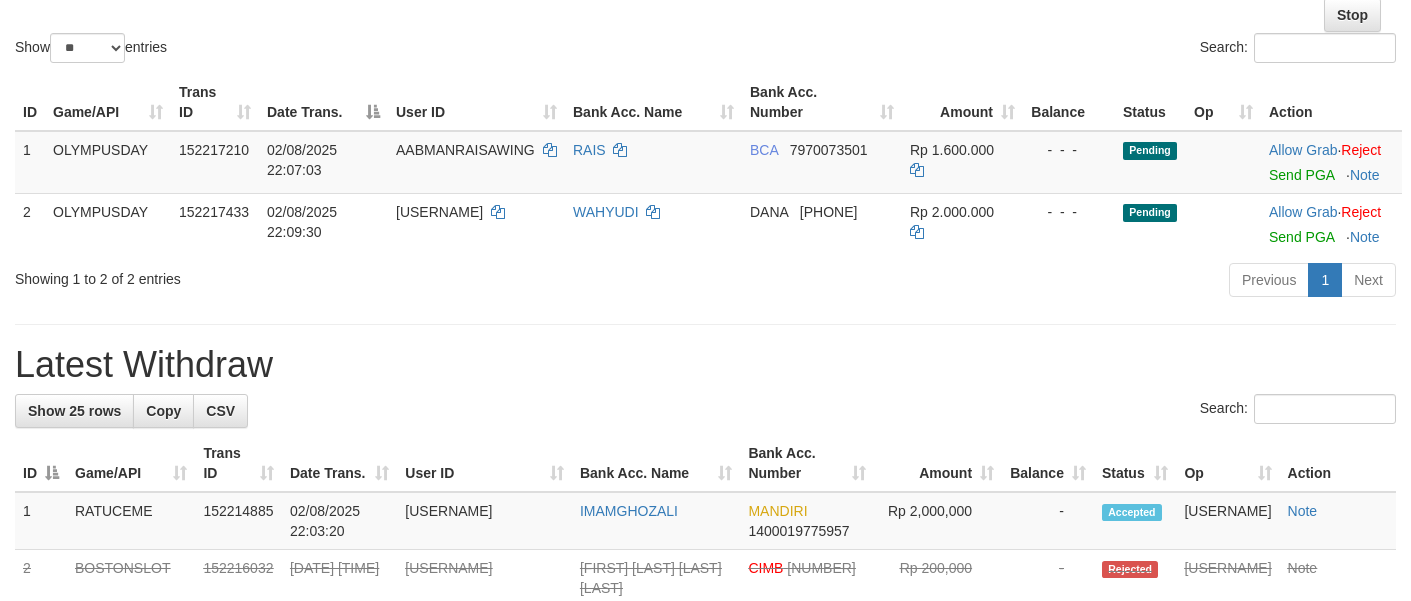 scroll, scrollTop: 200, scrollLeft: 0, axis: vertical 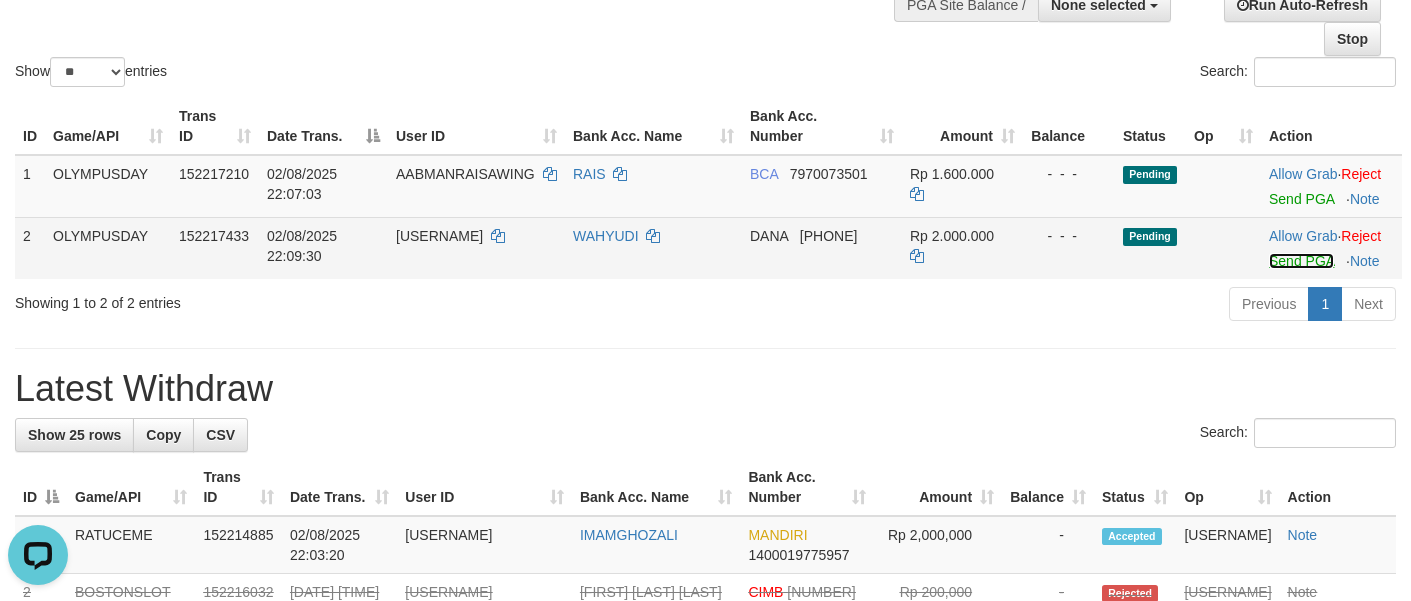 click on "Send PGA" at bounding box center (1301, 261) 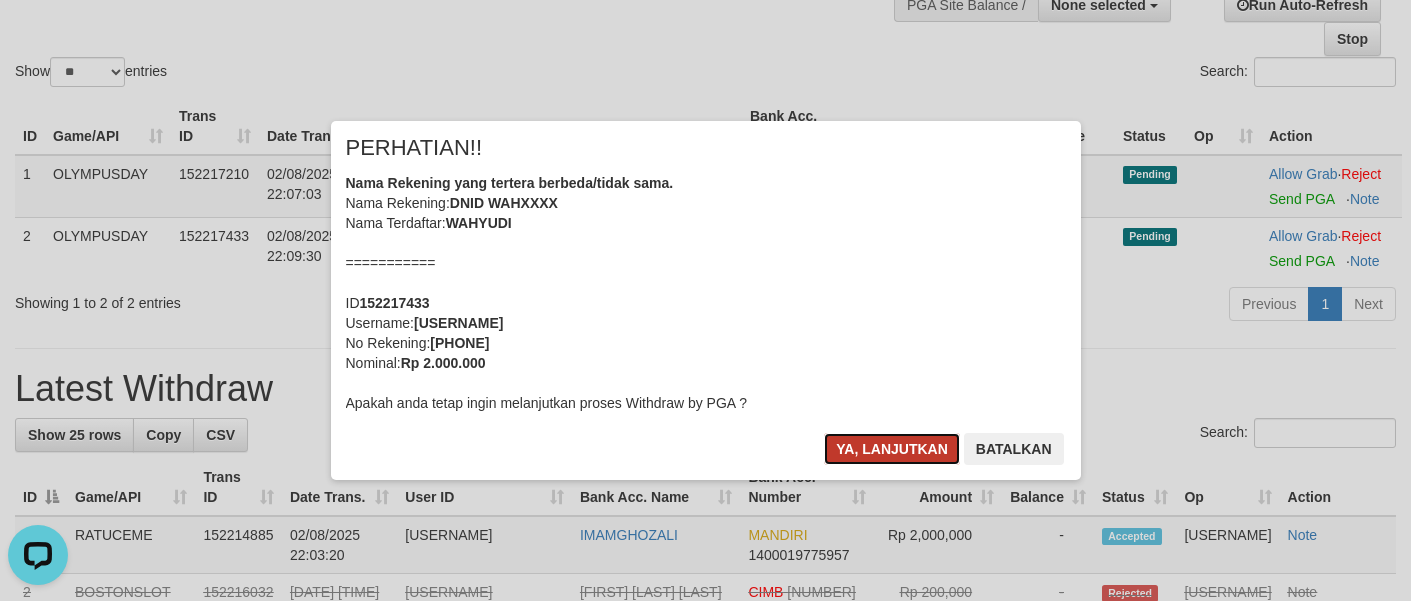 click on "Ya, lanjutkan" at bounding box center (892, 449) 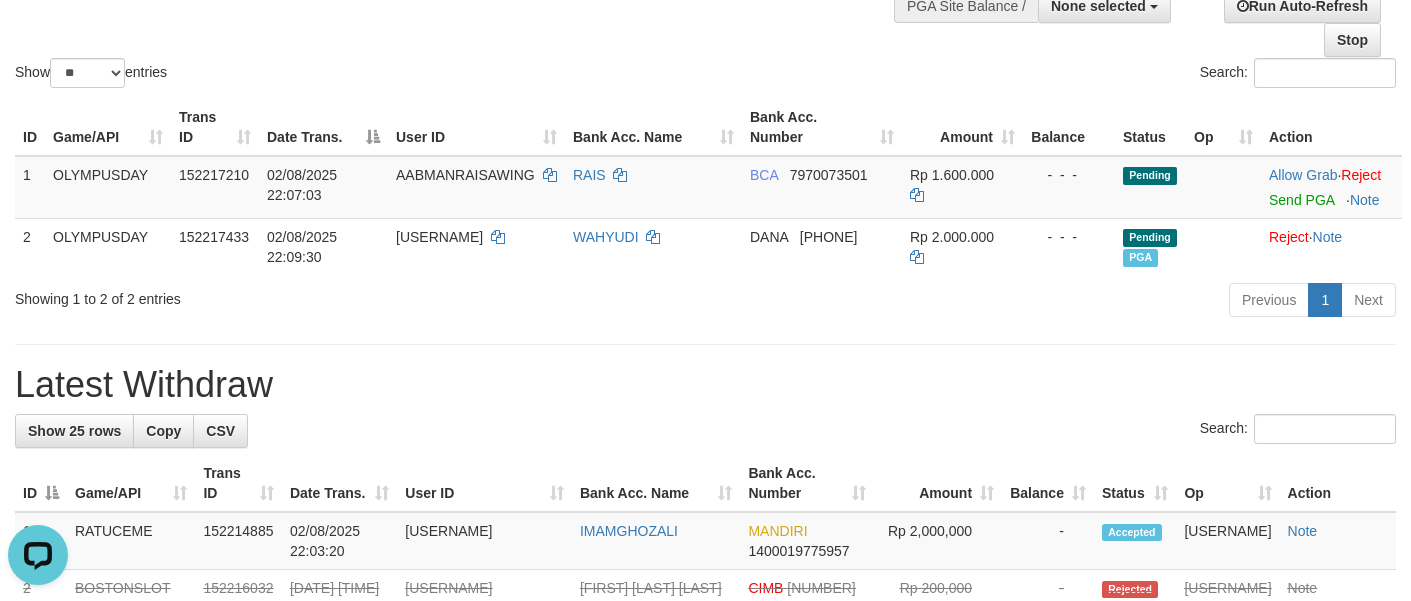 scroll, scrollTop: 0, scrollLeft: 0, axis: both 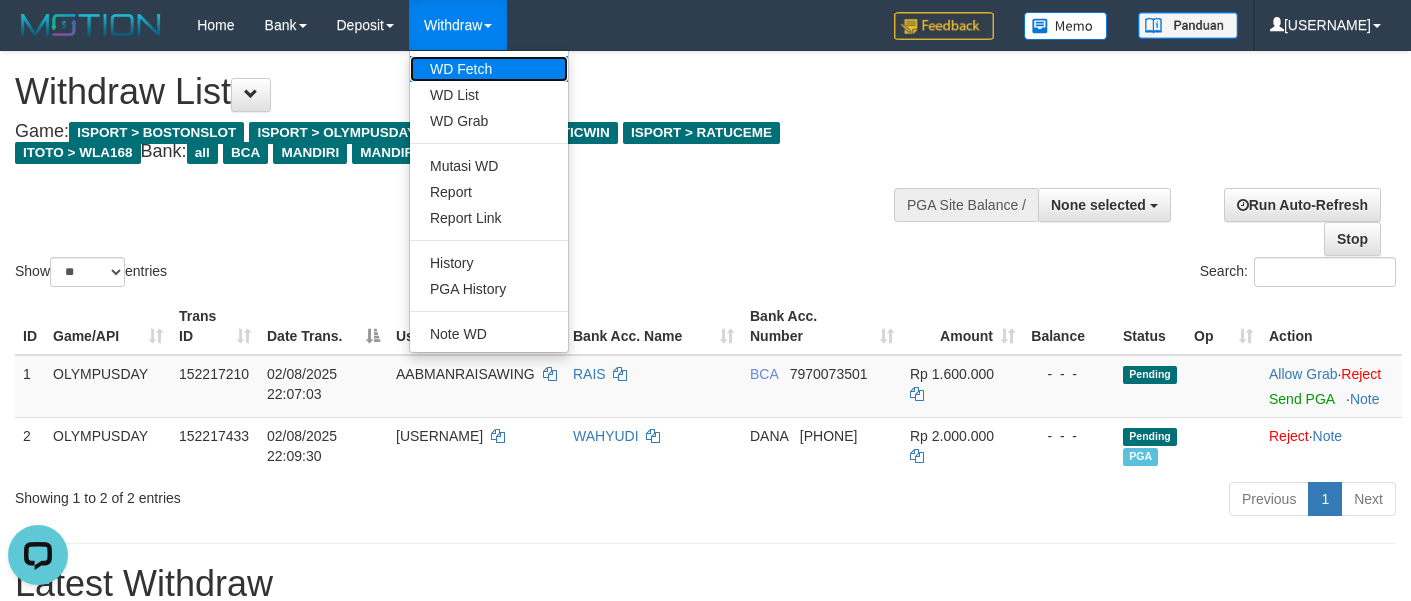 click on "WD Fetch" at bounding box center (489, 69) 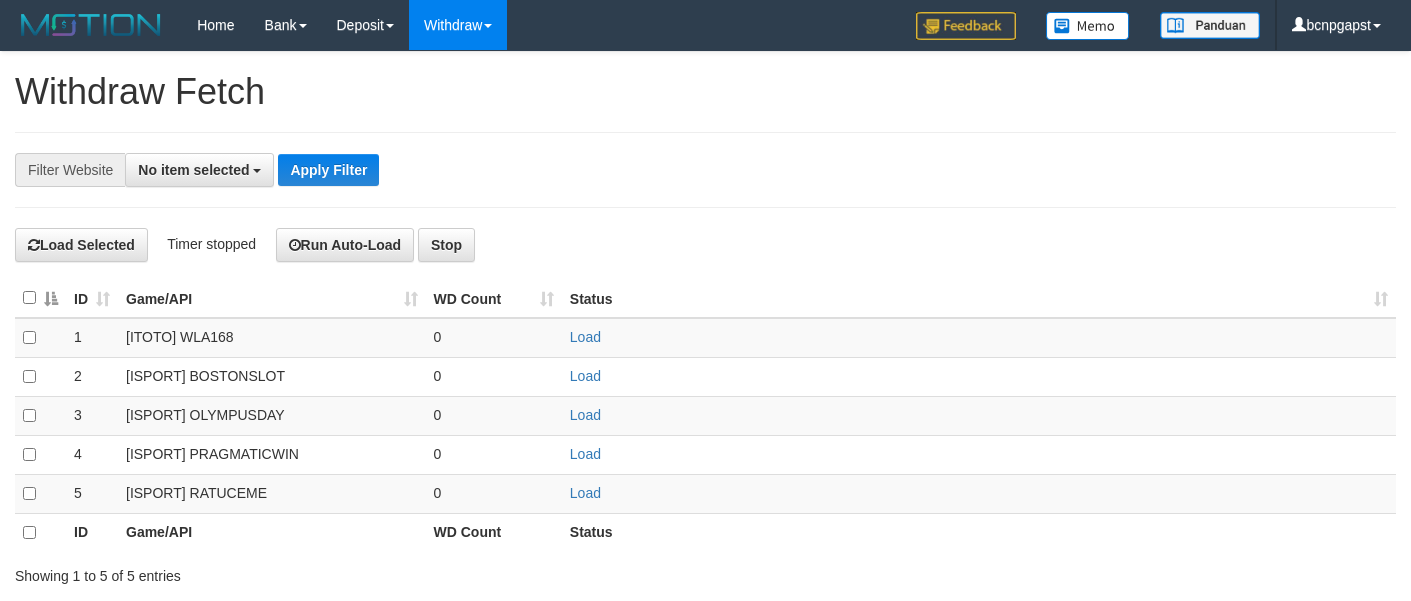 select 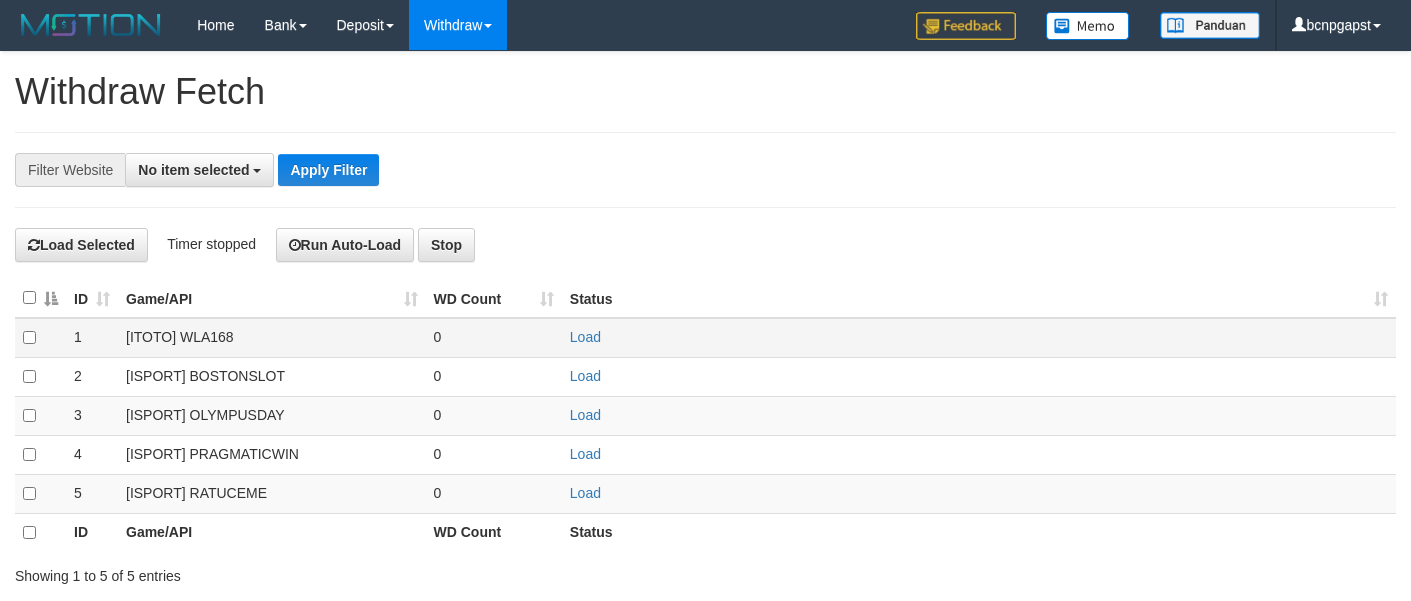 scroll, scrollTop: 0, scrollLeft: 0, axis: both 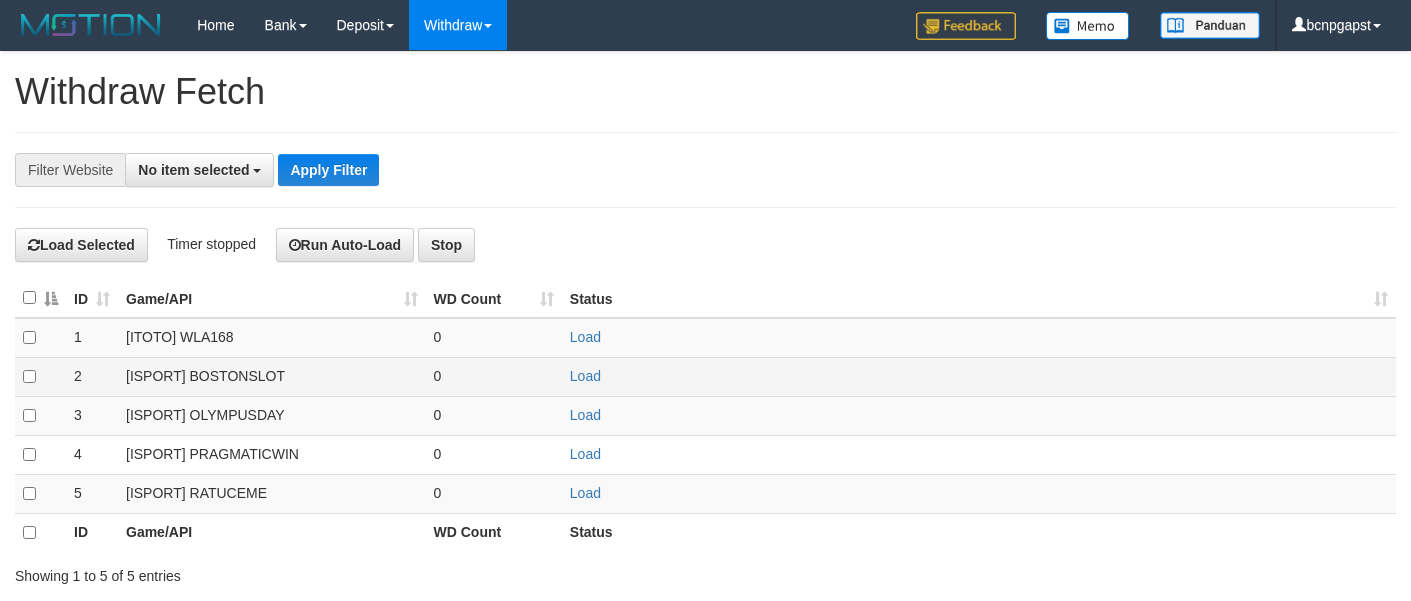 click on "Load" at bounding box center (979, 376) 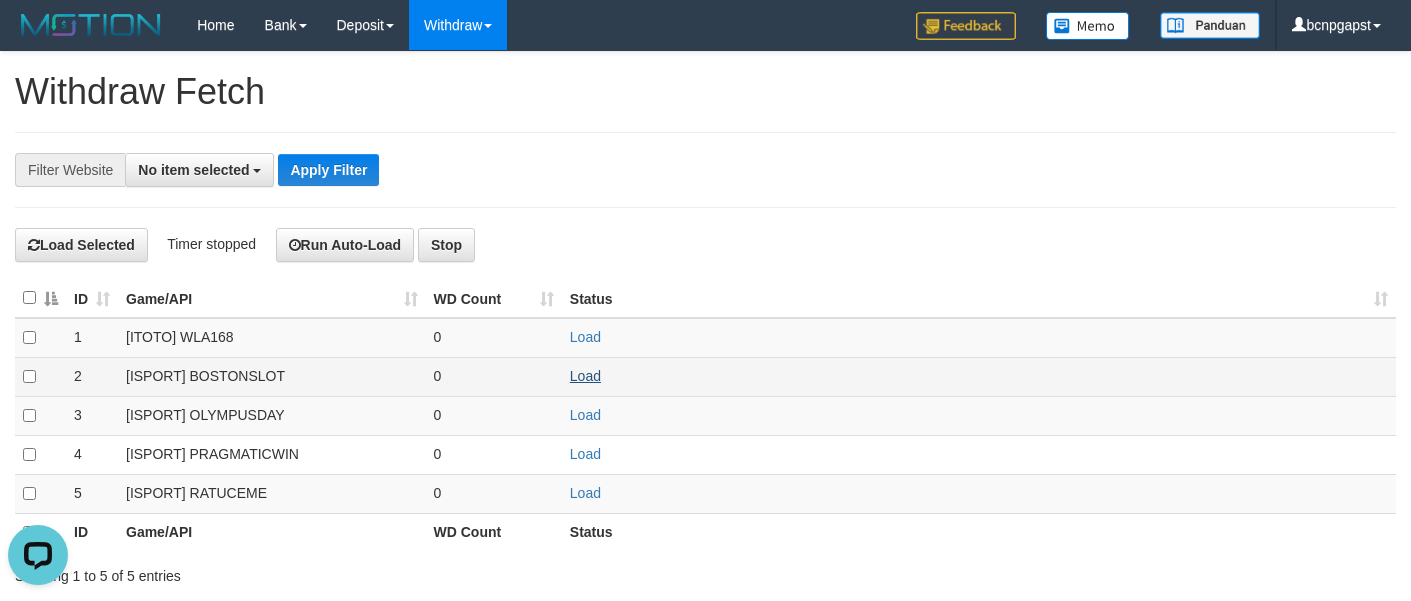 scroll, scrollTop: 0, scrollLeft: 0, axis: both 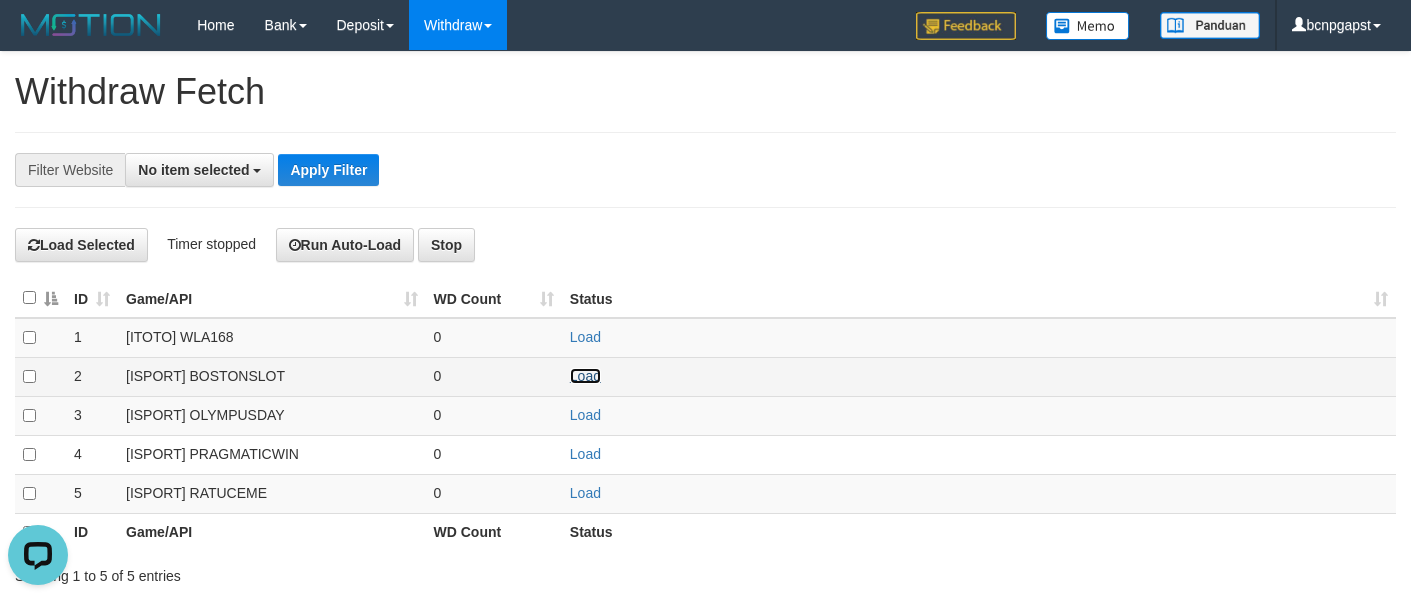 click on "Load" at bounding box center [585, 376] 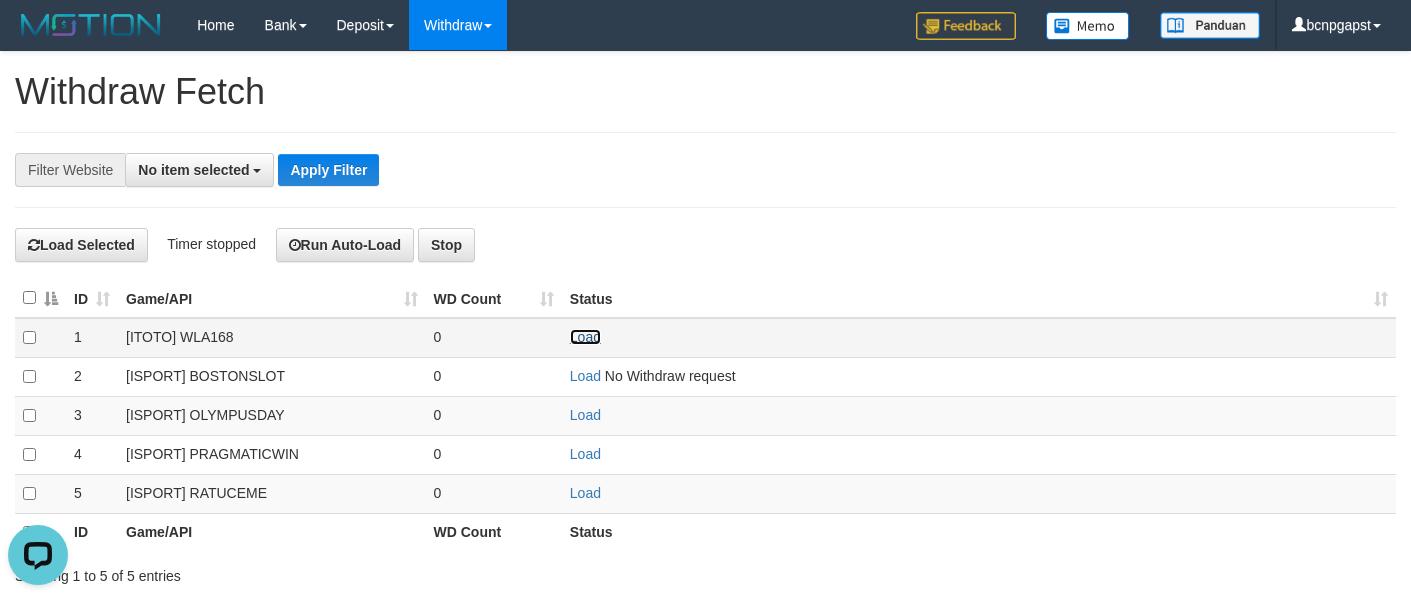 click on "Load" at bounding box center [585, 337] 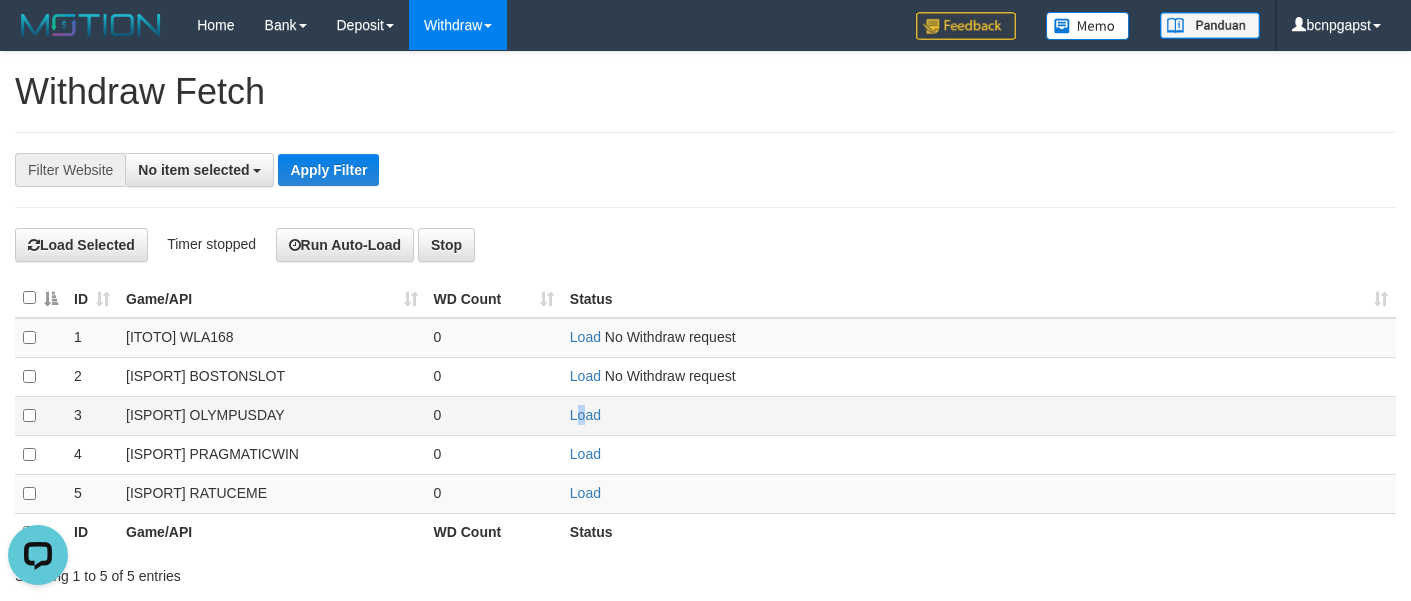 click on "Load" at bounding box center (979, 415) 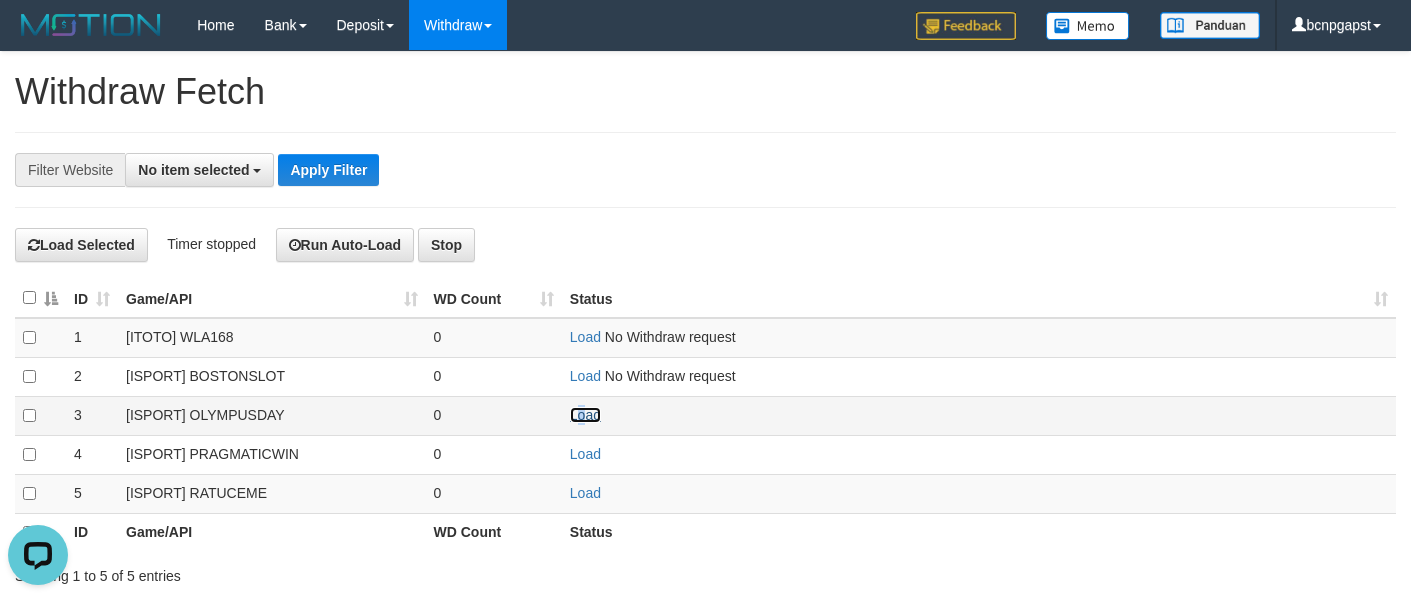 click on "Load" at bounding box center [585, 415] 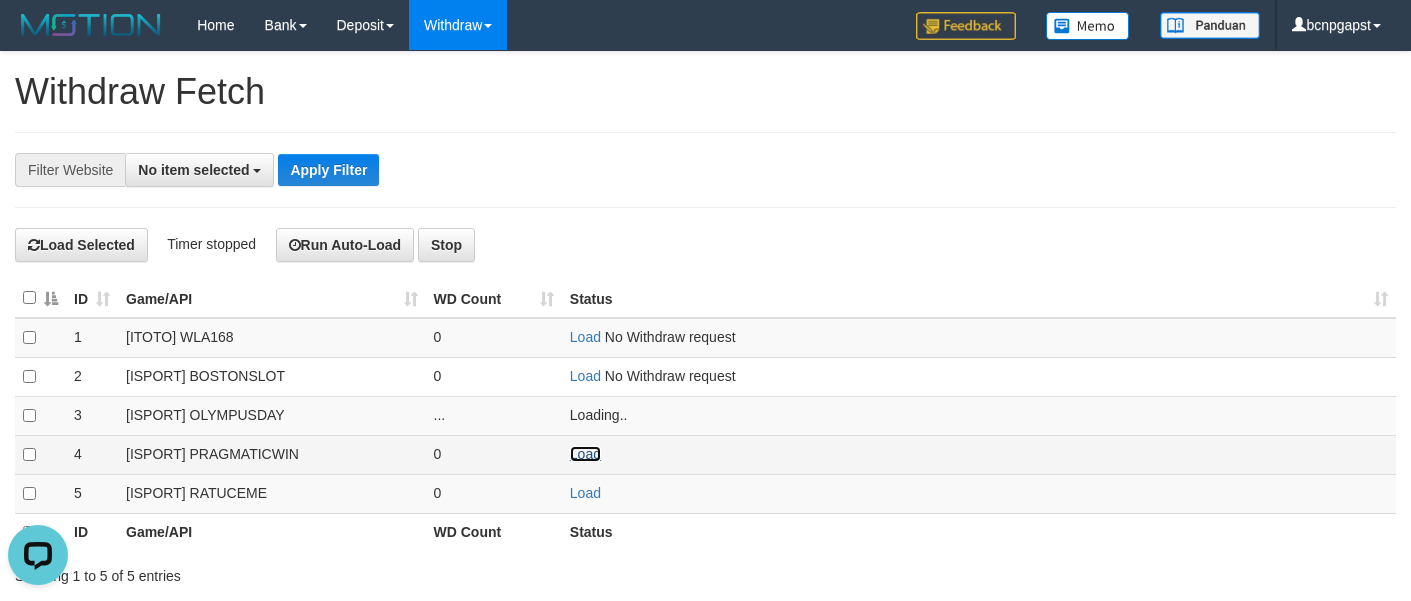 click on "Load" at bounding box center (585, 454) 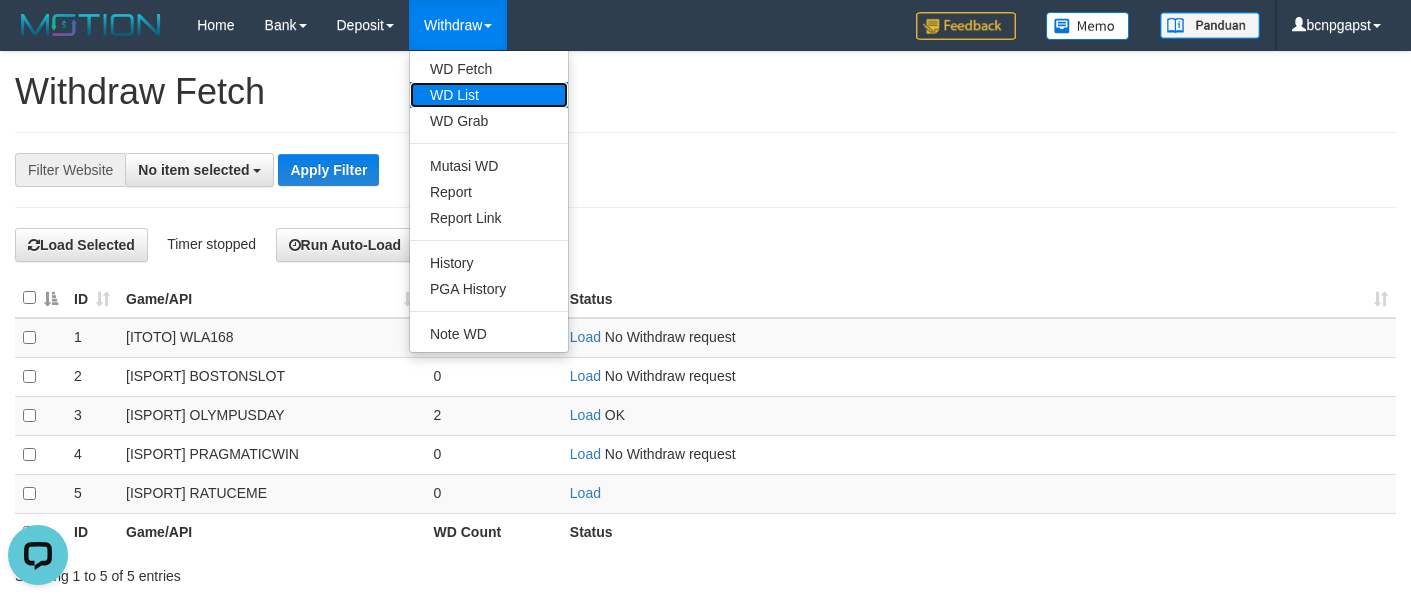 click on "WD List" at bounding box center (489, 95) 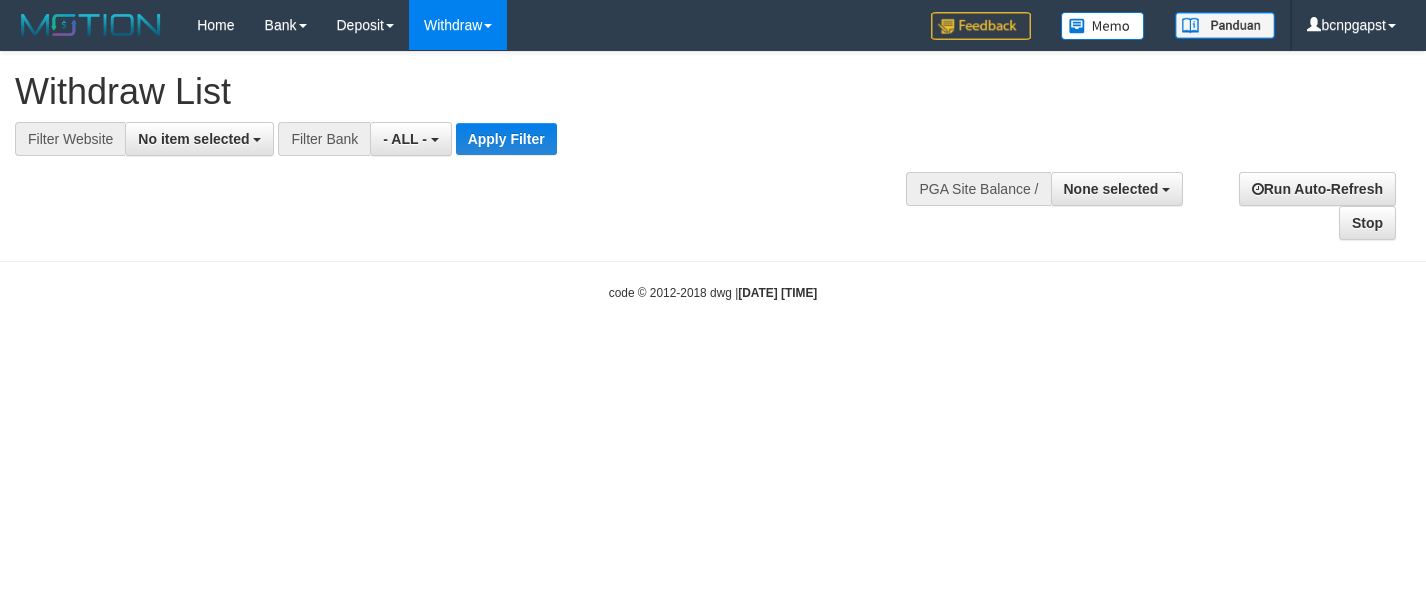 select 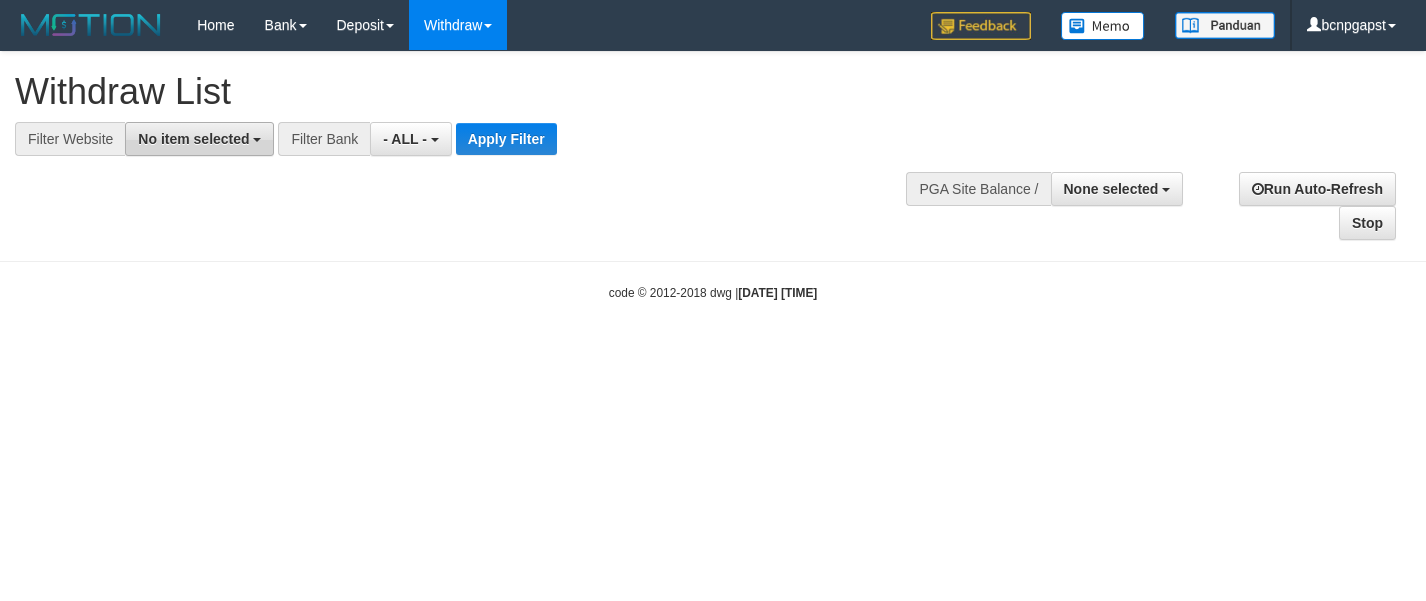 click on "No item selected" at bounding box center [193, 139] 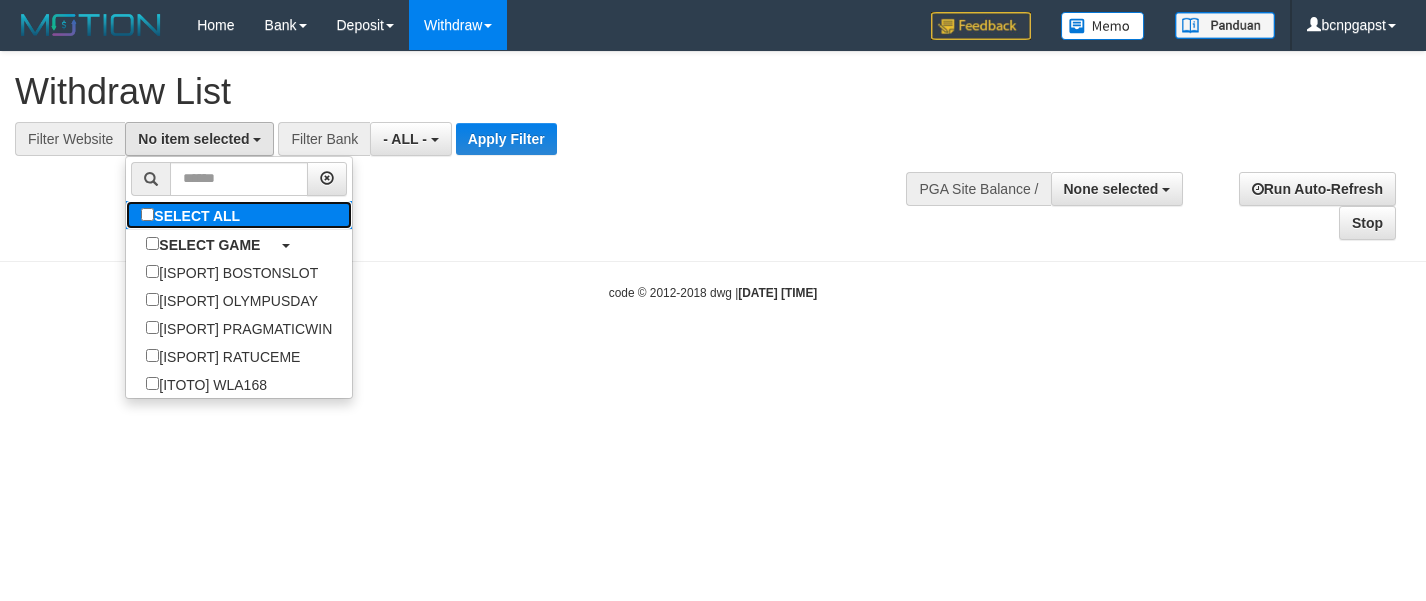 click on "SELECT ALL" at bounding box center (193, 215) 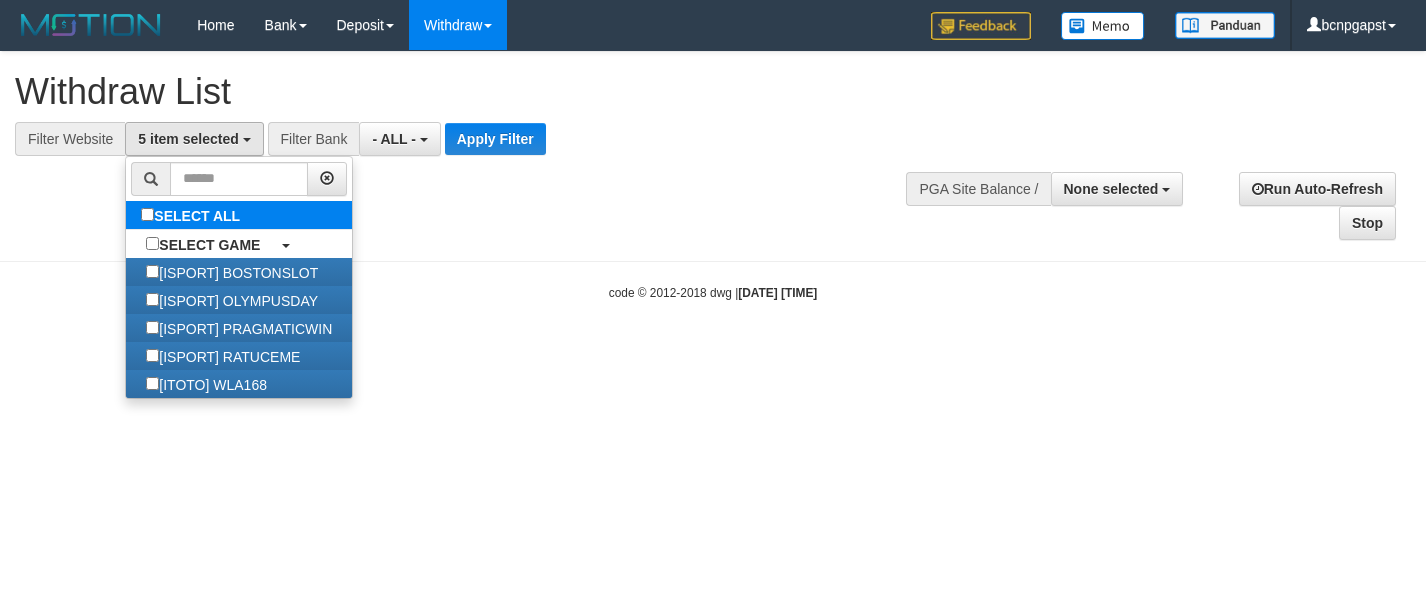 select on "****" 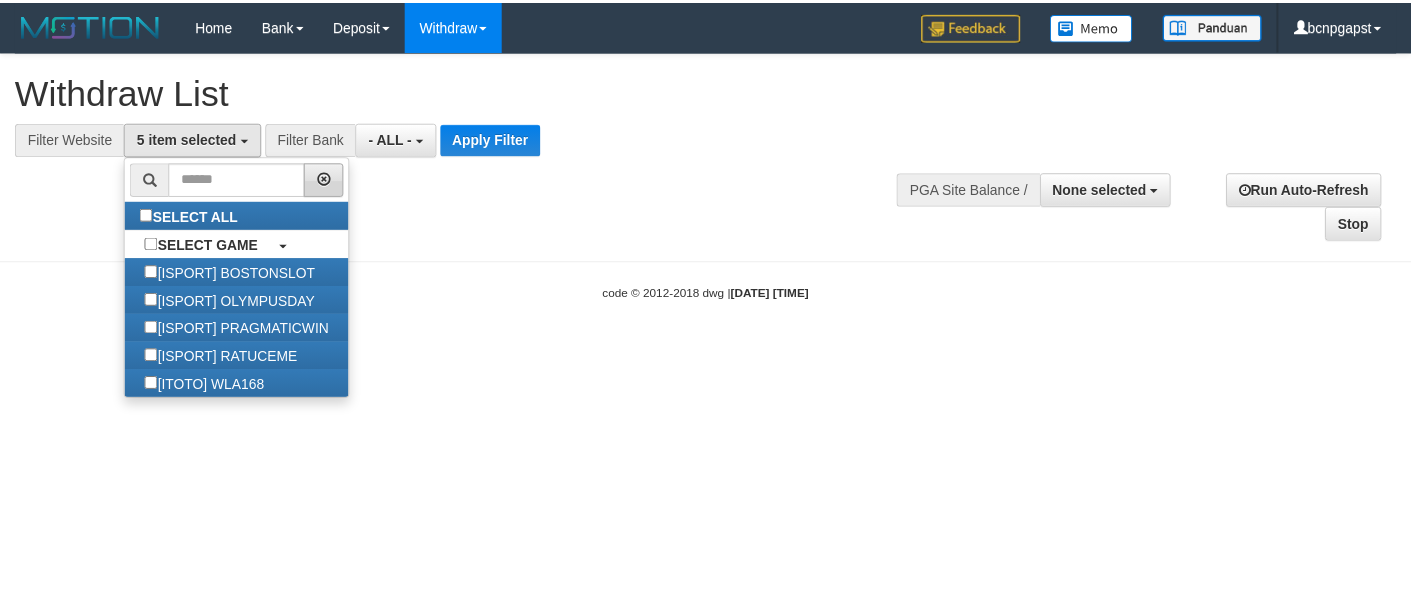 scroll, scrollTop: 18, scrollLeft: 0, axis: vertical 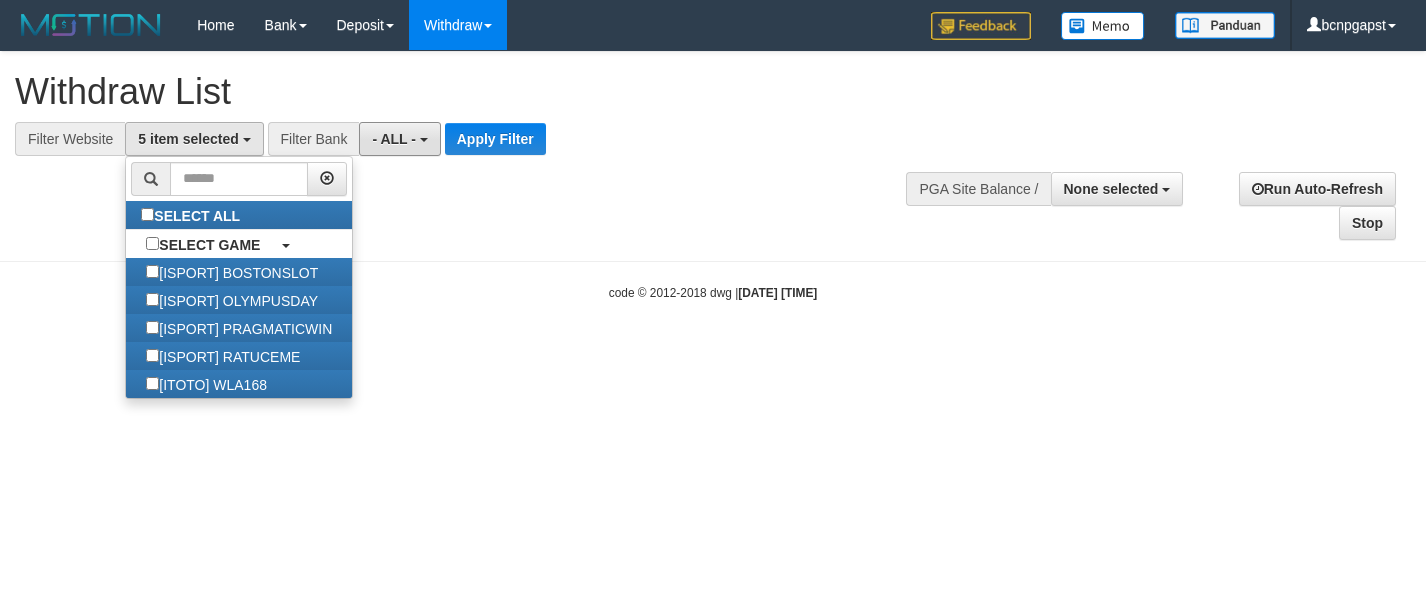 drag, startPoint x: 429, startPoint y: 131, endPoint x: 407, endPoint y: 219, distance: 90.70832 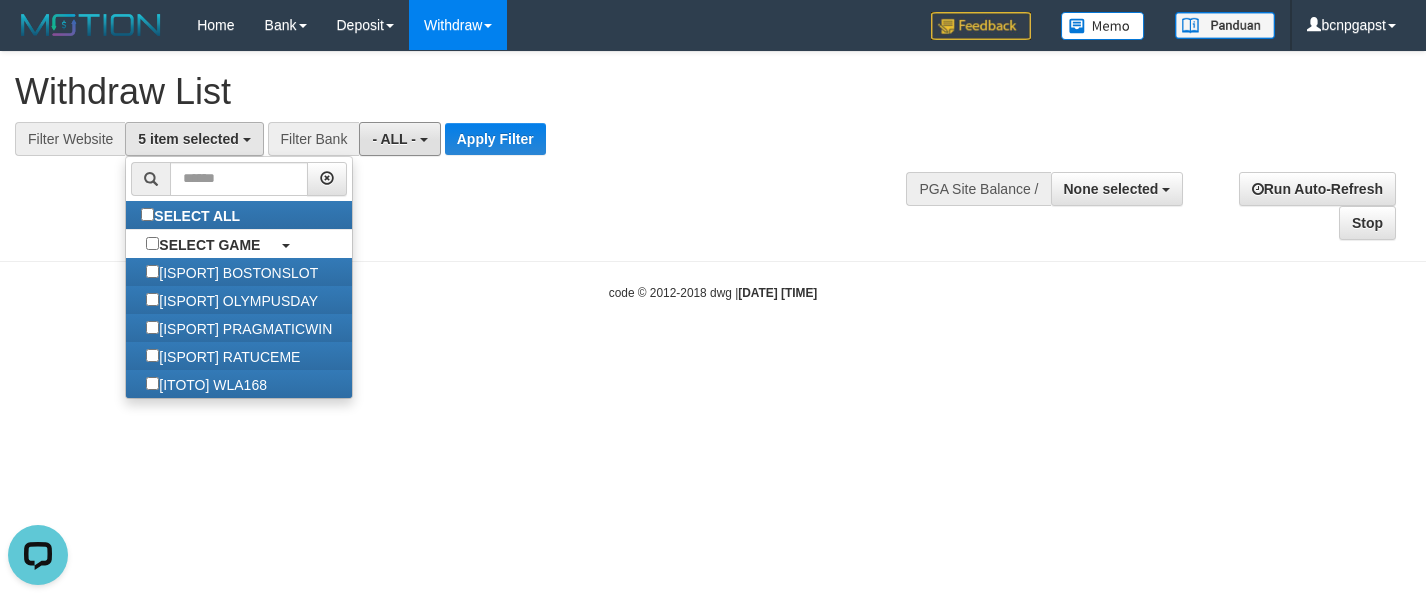 scroll, scrollTop: 0, scrollLeft: 0, axis: both 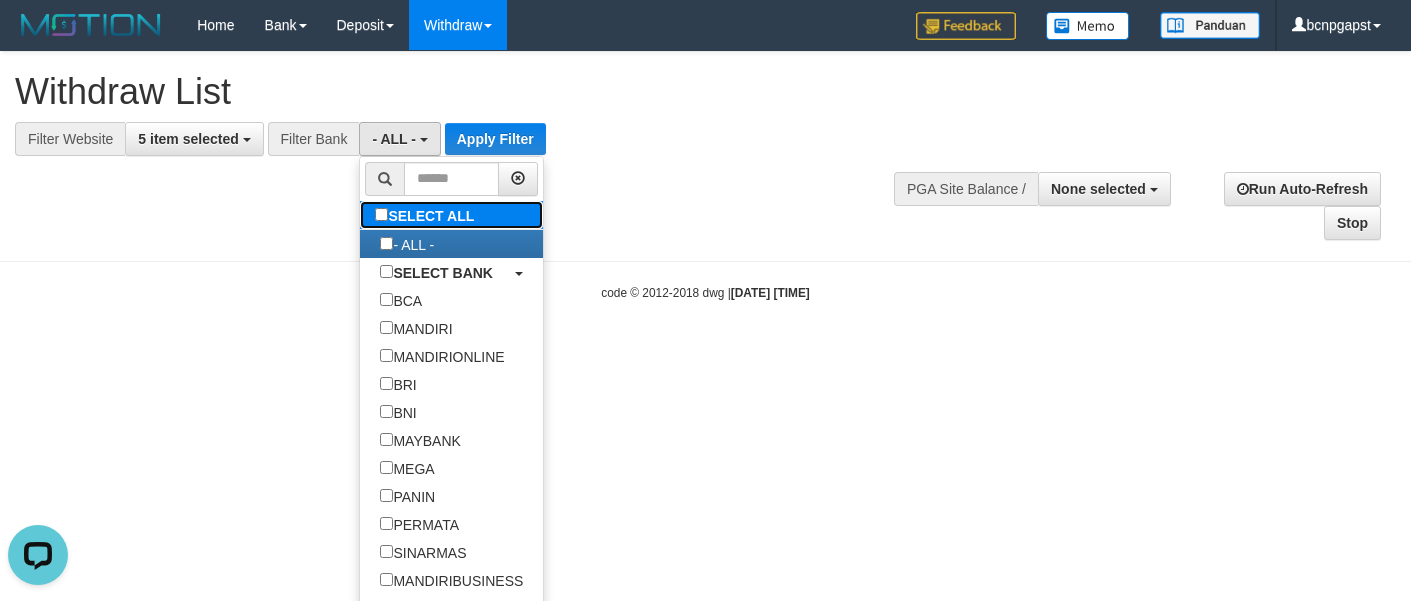 click on "SELECT ALL" at bounding box center (427, 215) 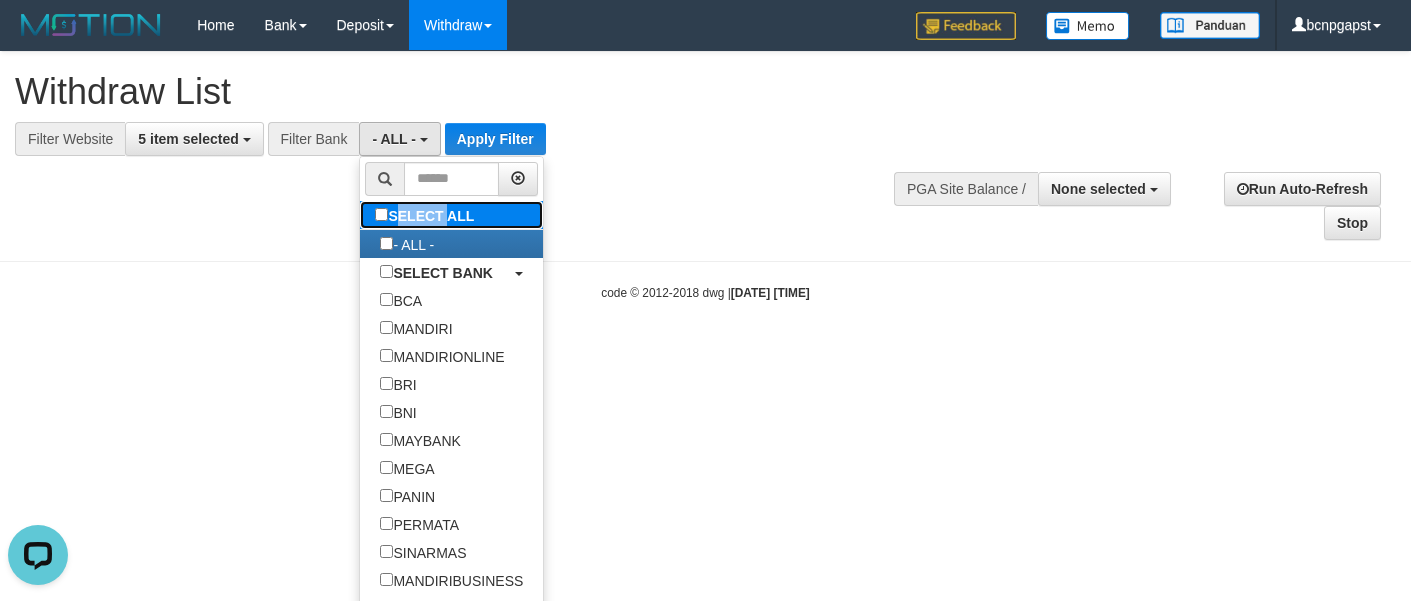 click on "SELECT ALL" at bounding box center (427, 215) 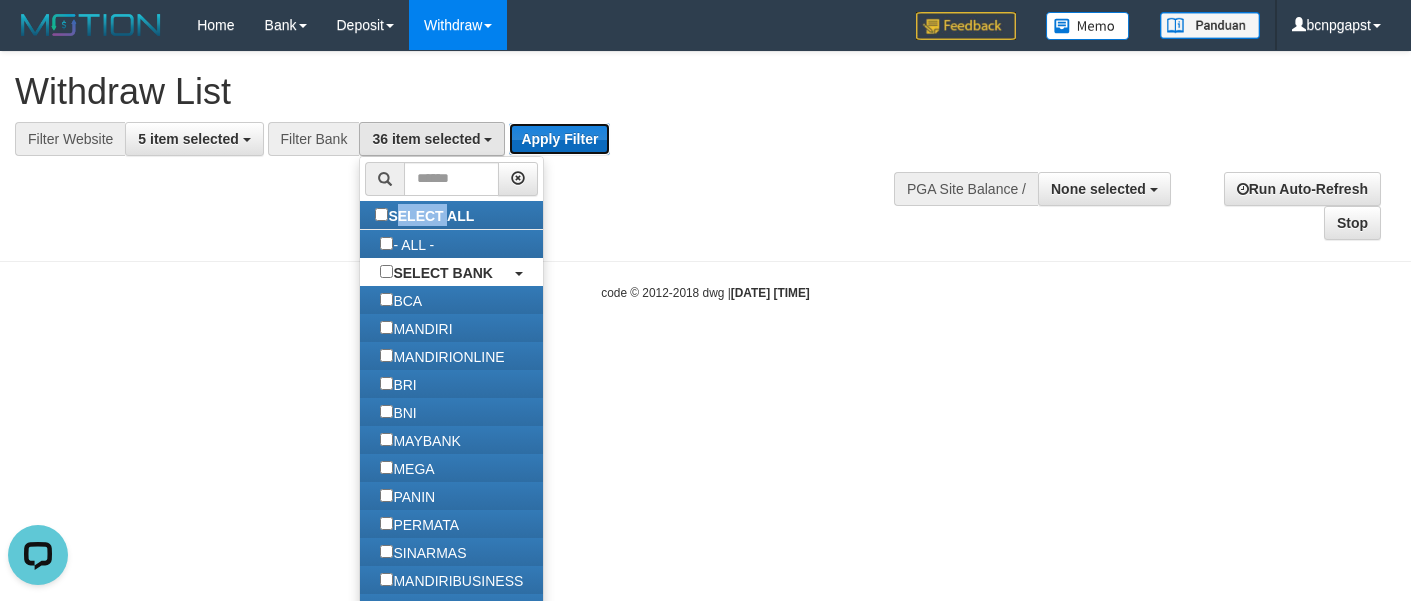 click on "Apply Filter" at bounding box center (559, 139) 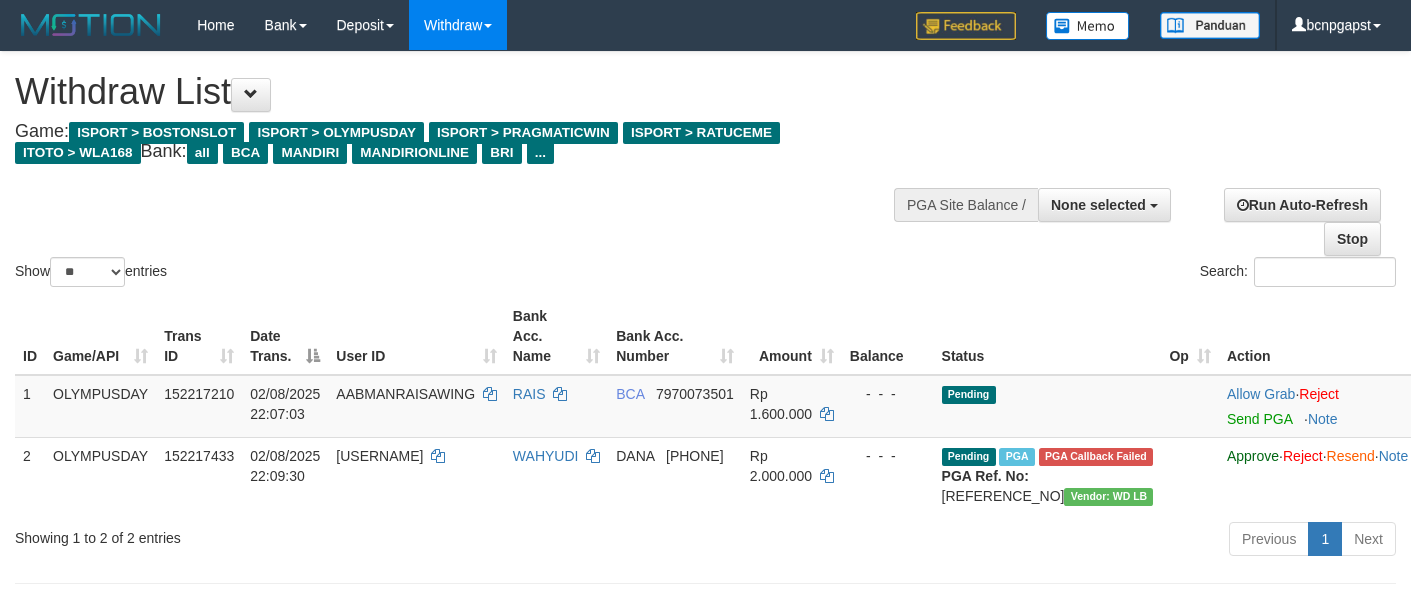 select 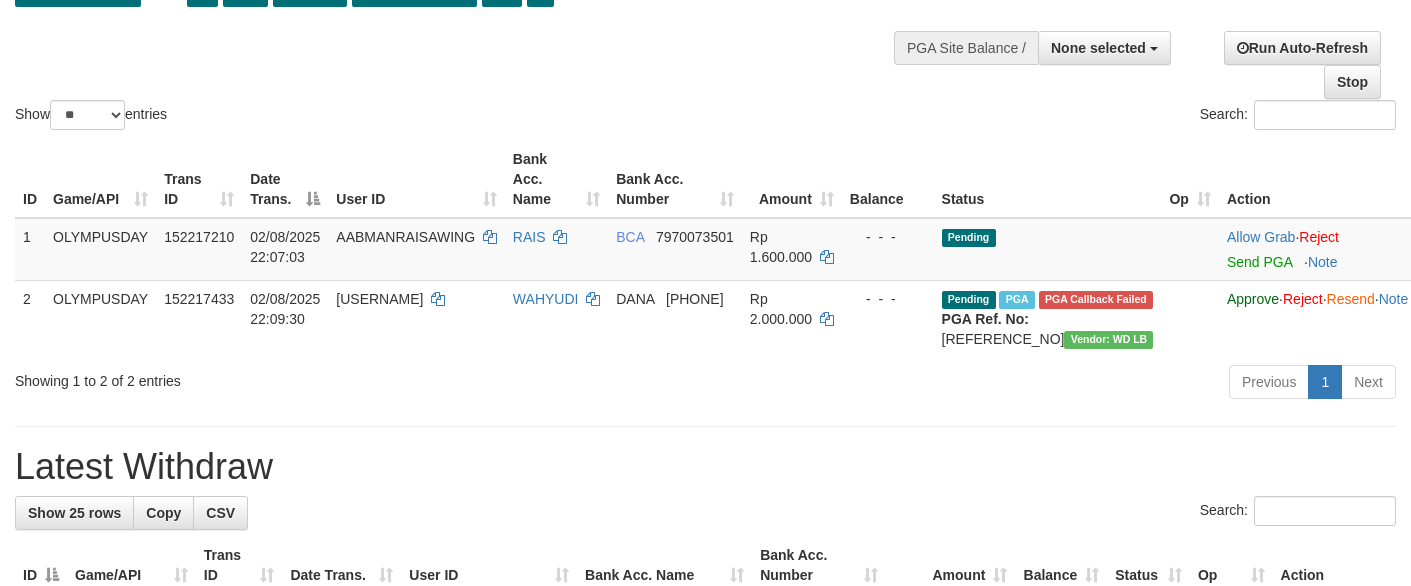scroll, scrollTop: 133, scrollLeft: 0, axis: vertical 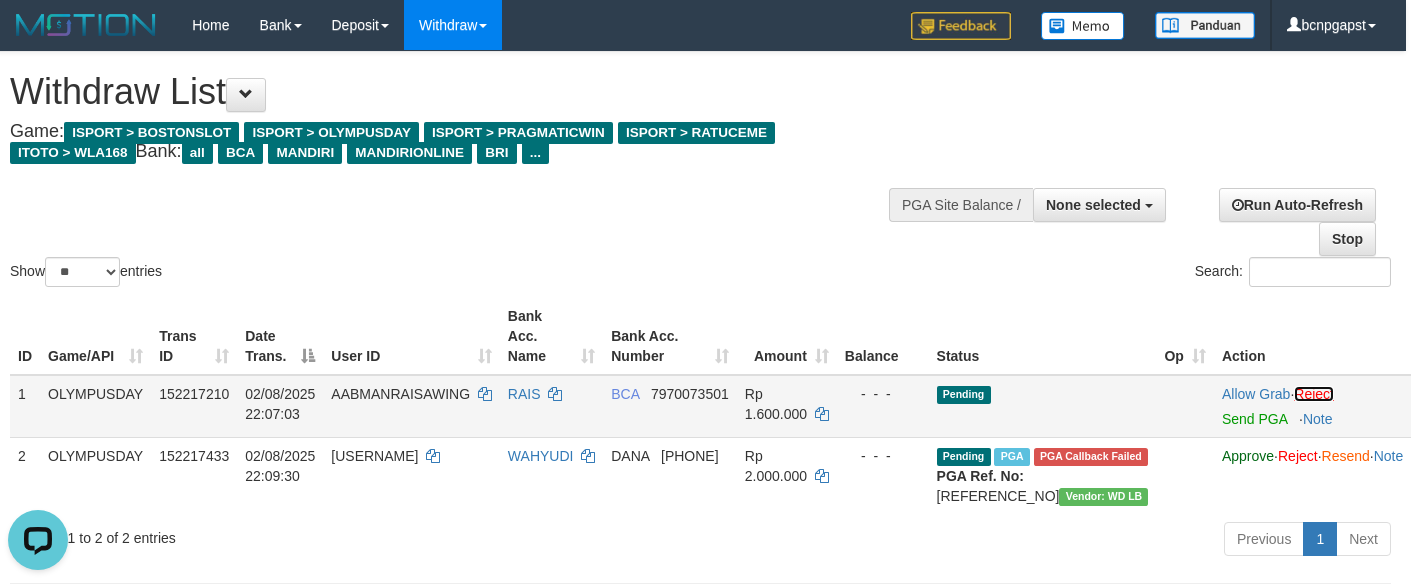 click on "Reject" at bounding box center (1314, 394) 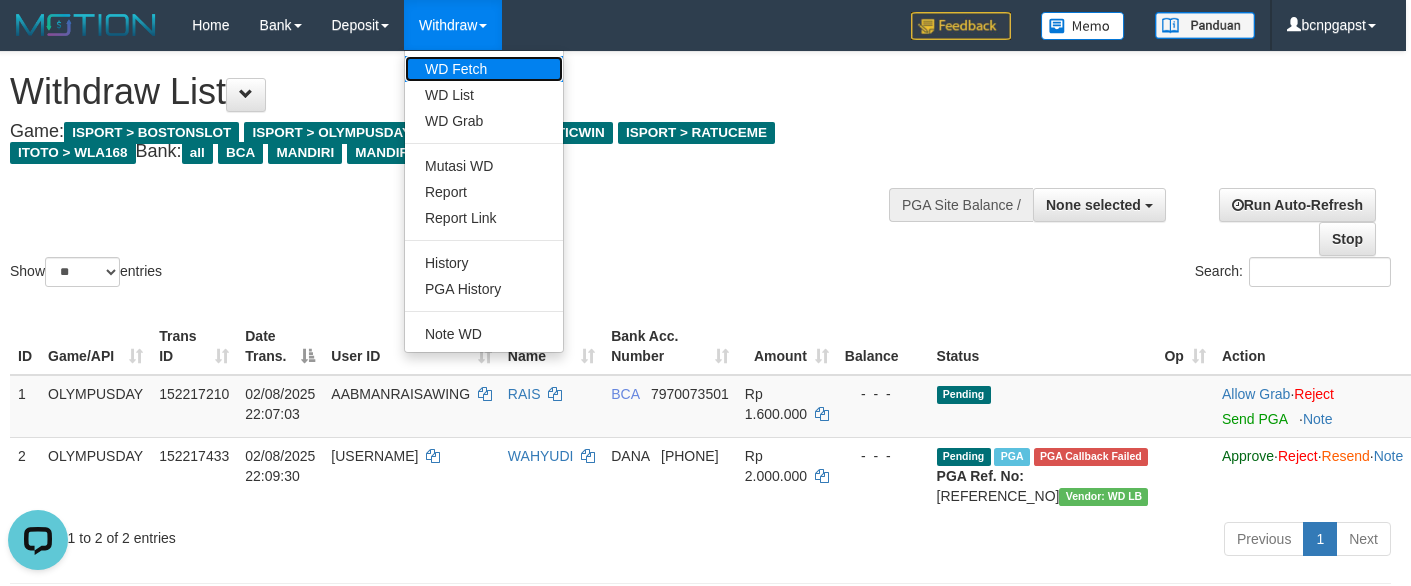 click on "WD Fetch" at bounding box center (484, 69) 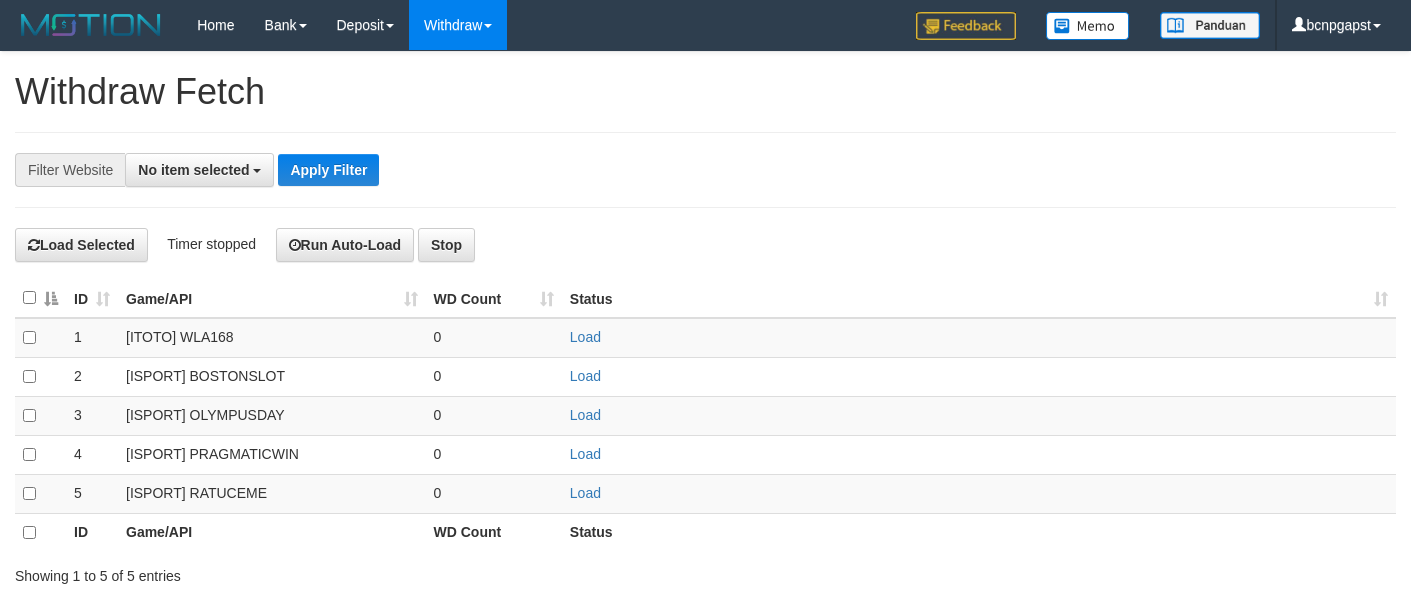 select 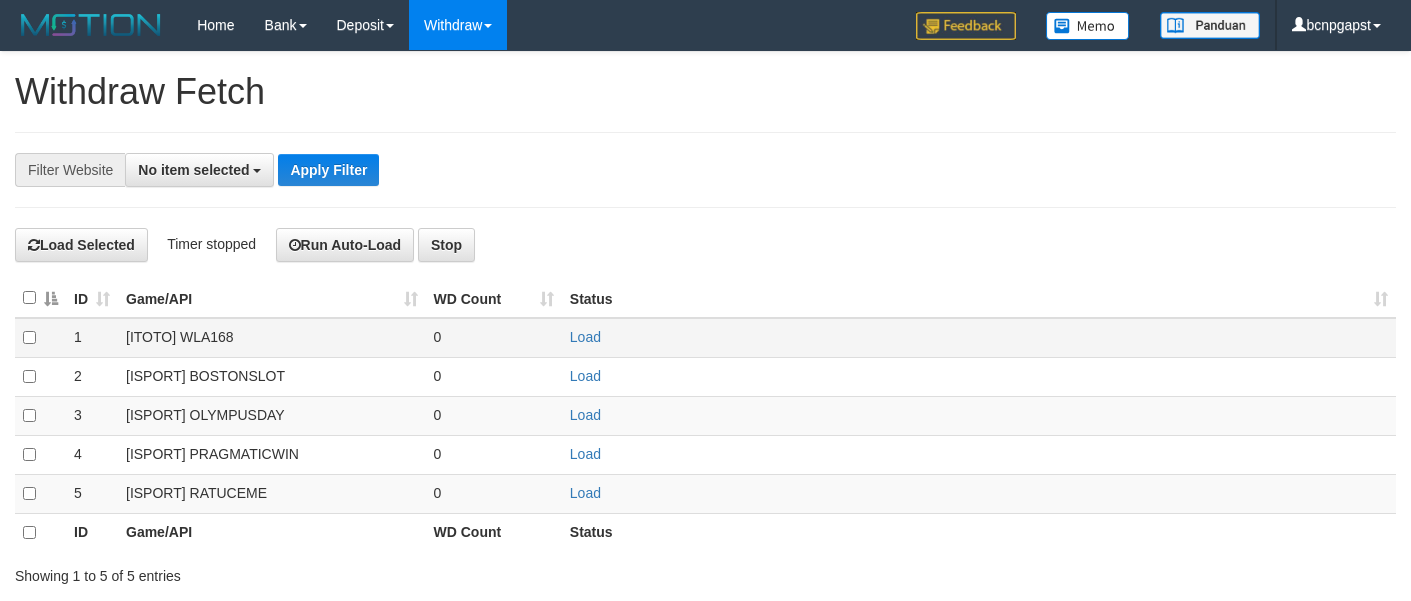 scroll, scrollTop: 0, scrollLeft: 0, axis: both 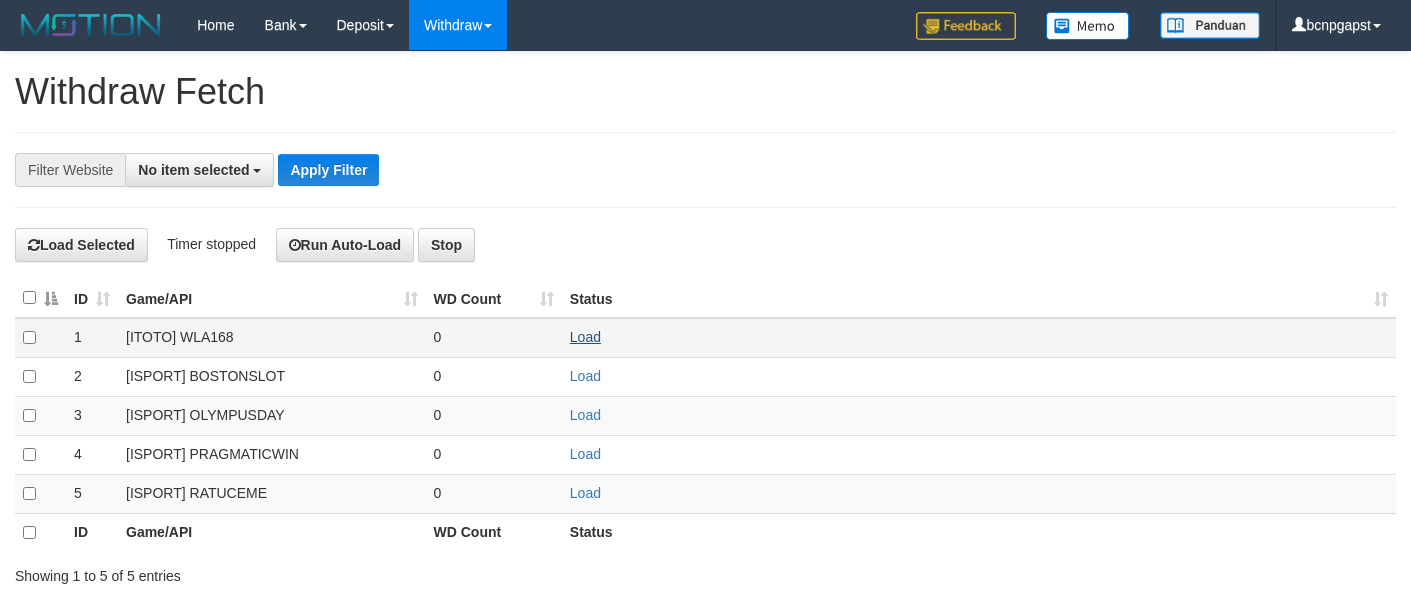 drag, startPoint x: 567, startPoint y: 336, endPoint x: 586, endPoint y: 343, distance: 20.248457 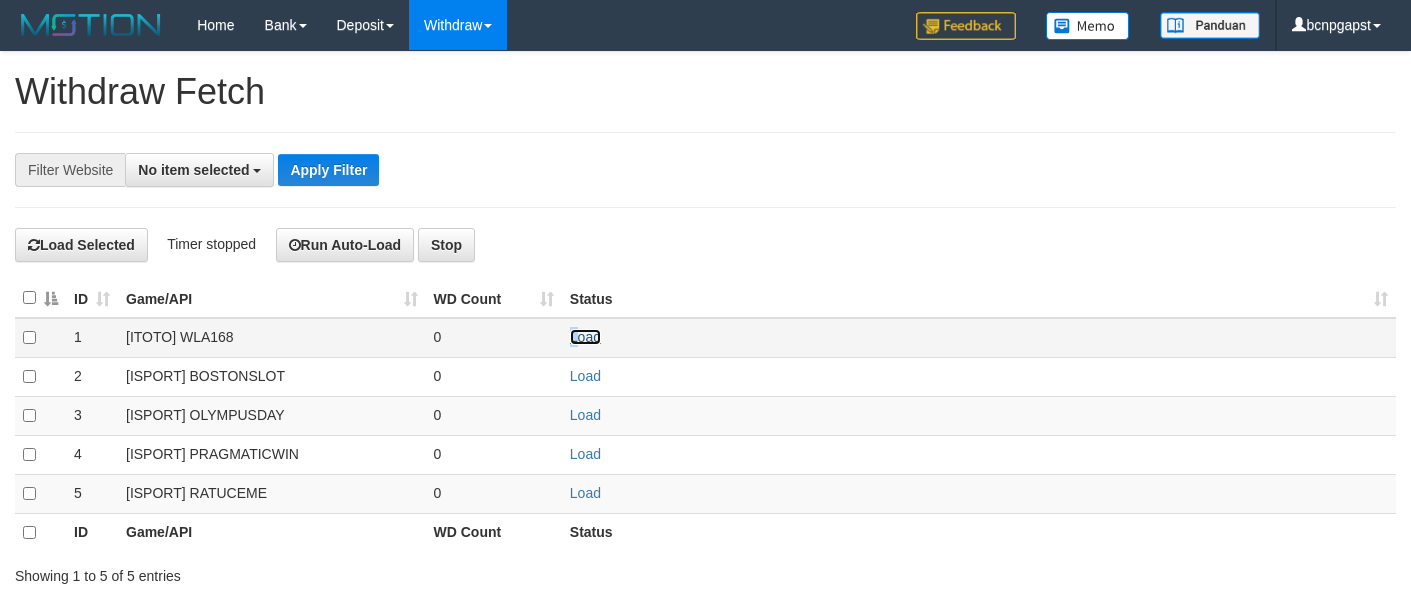 click on "Load" at bounding box center (585, 337) 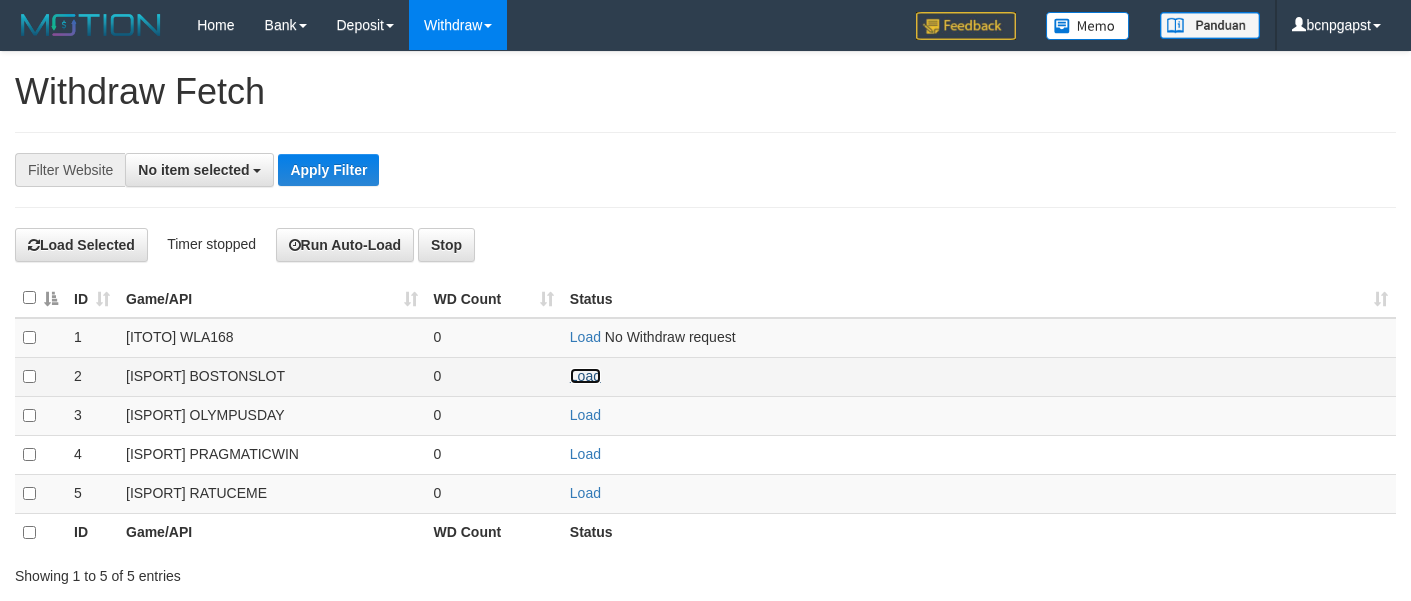 click on "Load" at bounding box center [585, 376] 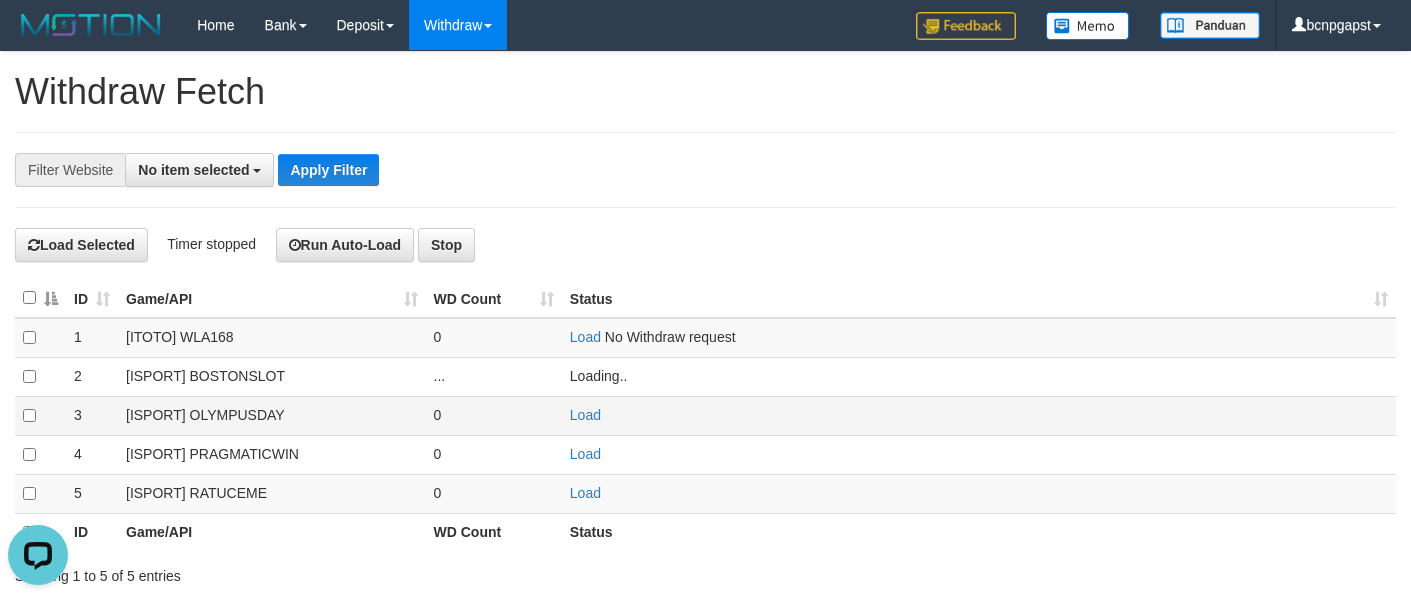 scroll, scrollTop: 0, scrollLeft: 0, axis: both 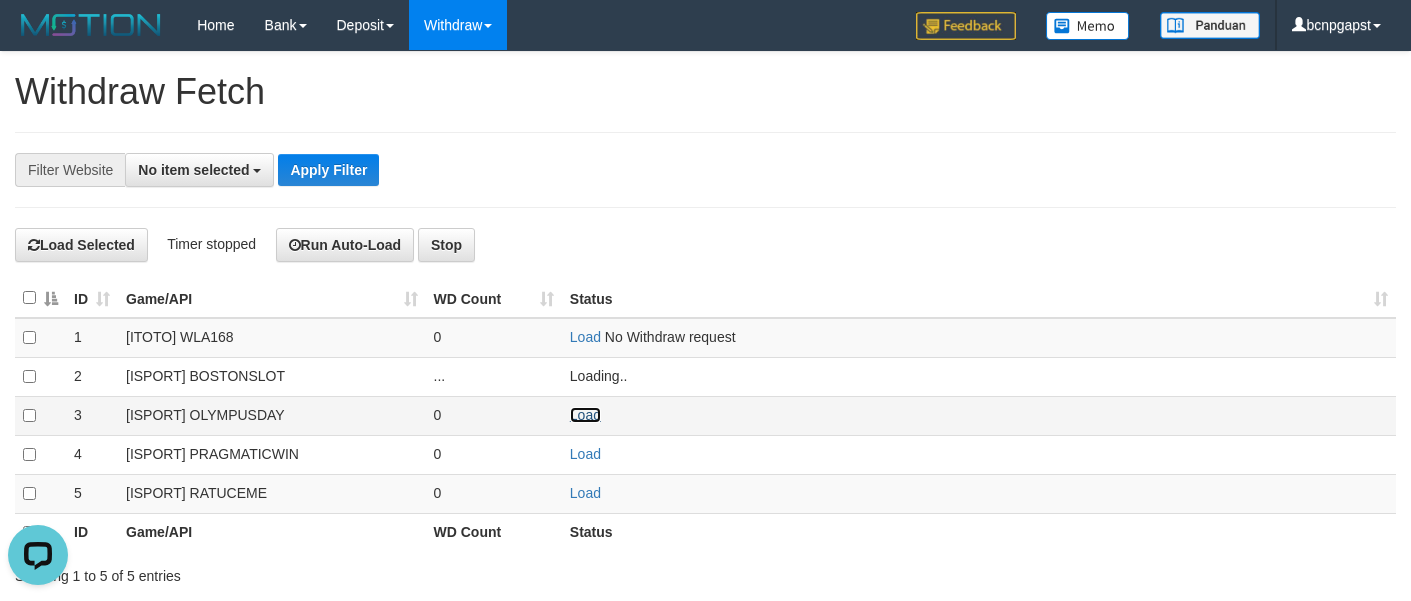 click on "Load" at bounding box center (585, 415) 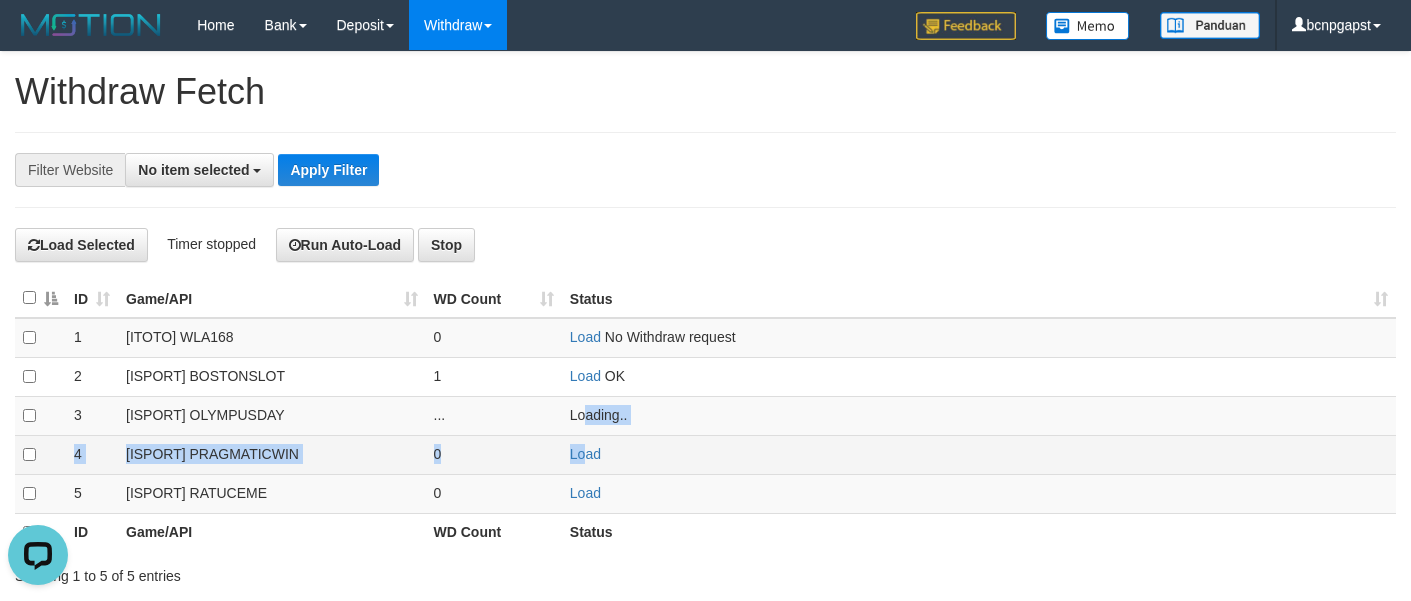 click on "1
[ITOTO]
WLA168
0
Load
No Withdraw request
2
[ISPORT]
BOSTONSLOT
1
Load
OK
3
[ISPORT]
OLYMPUSDAY
...
Loading..
4
[ISPORT]
PRAGMATICWIN
0
Load
5
[ISPORT]
RATUCEME
0
Load" at bounding box center [705, 416] 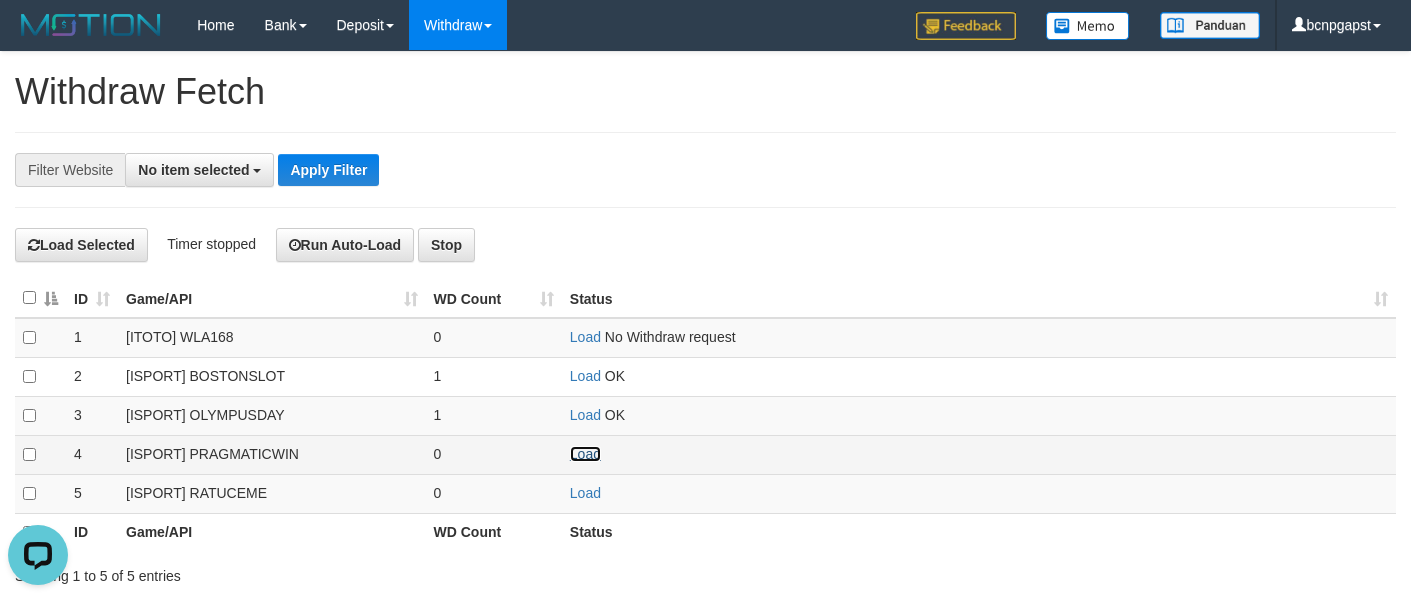 click on "Load" at bounding box center (585, 454) 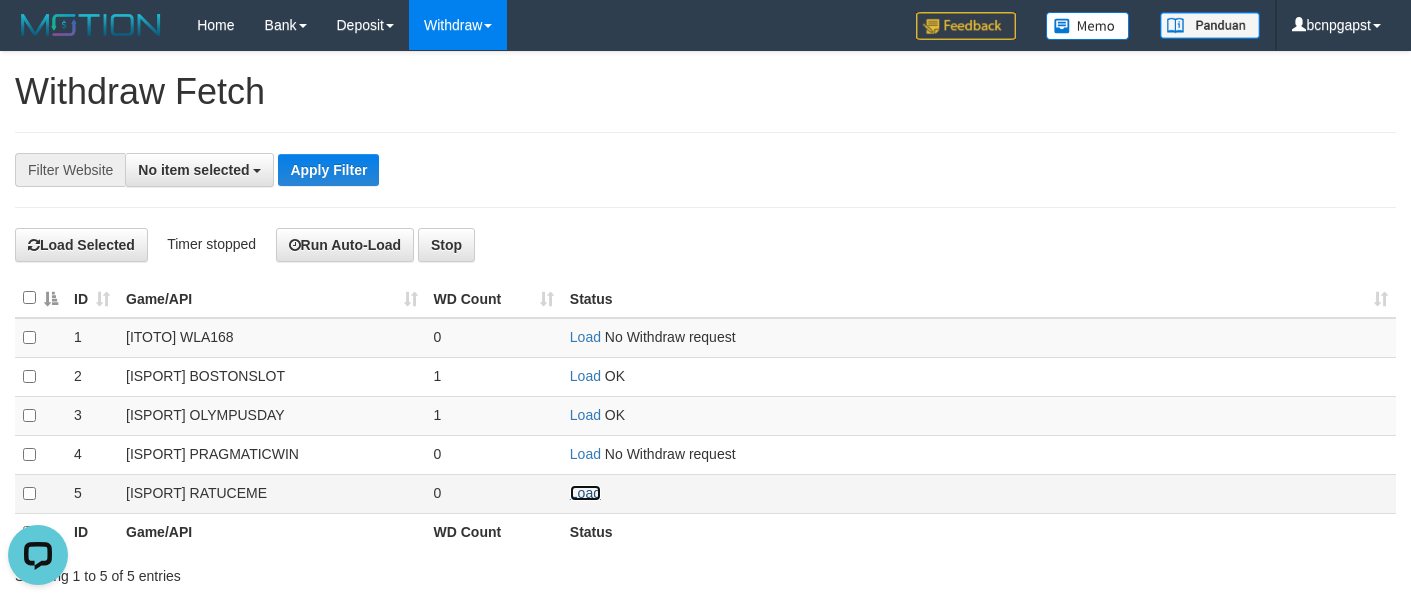 click on "Load" at bounding box center (585, 493) 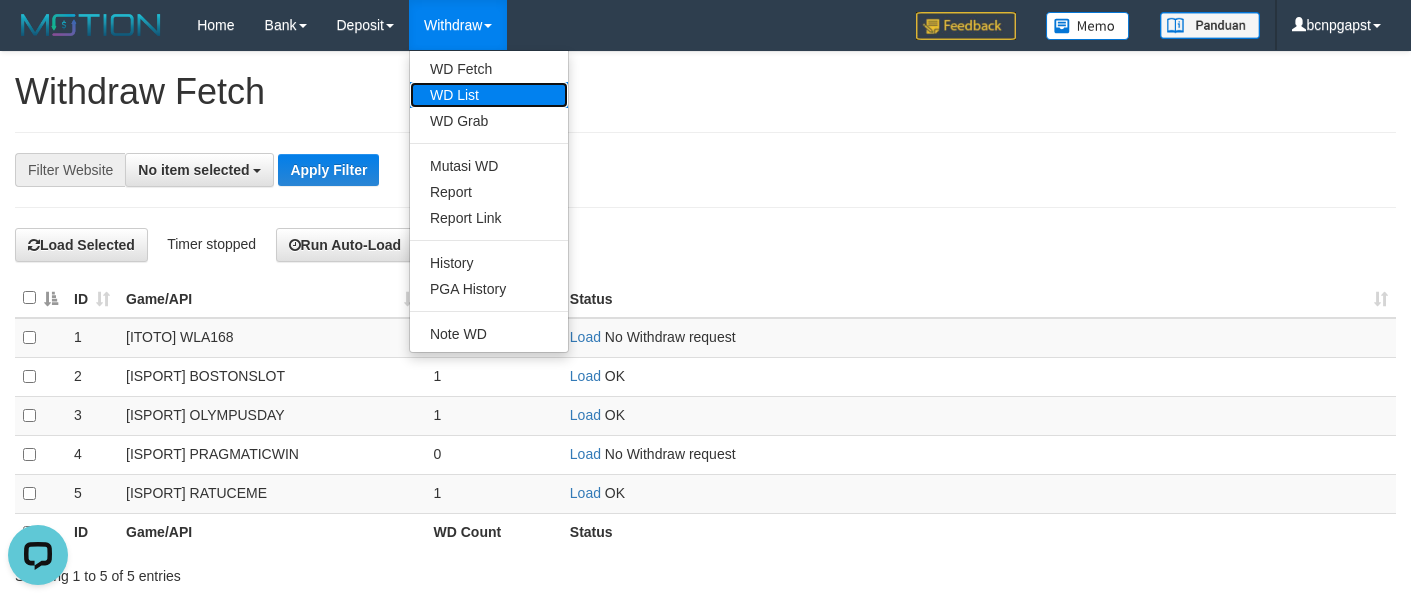 click on "WD List" at bounding box center [489, 95] 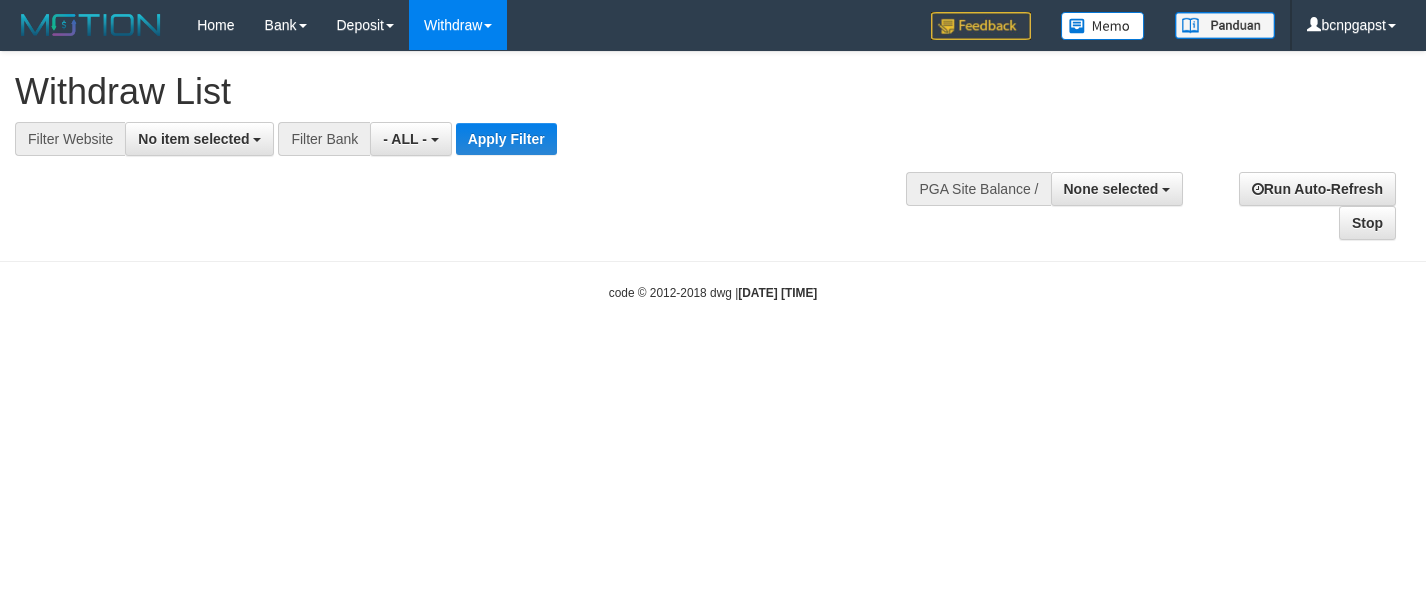 select 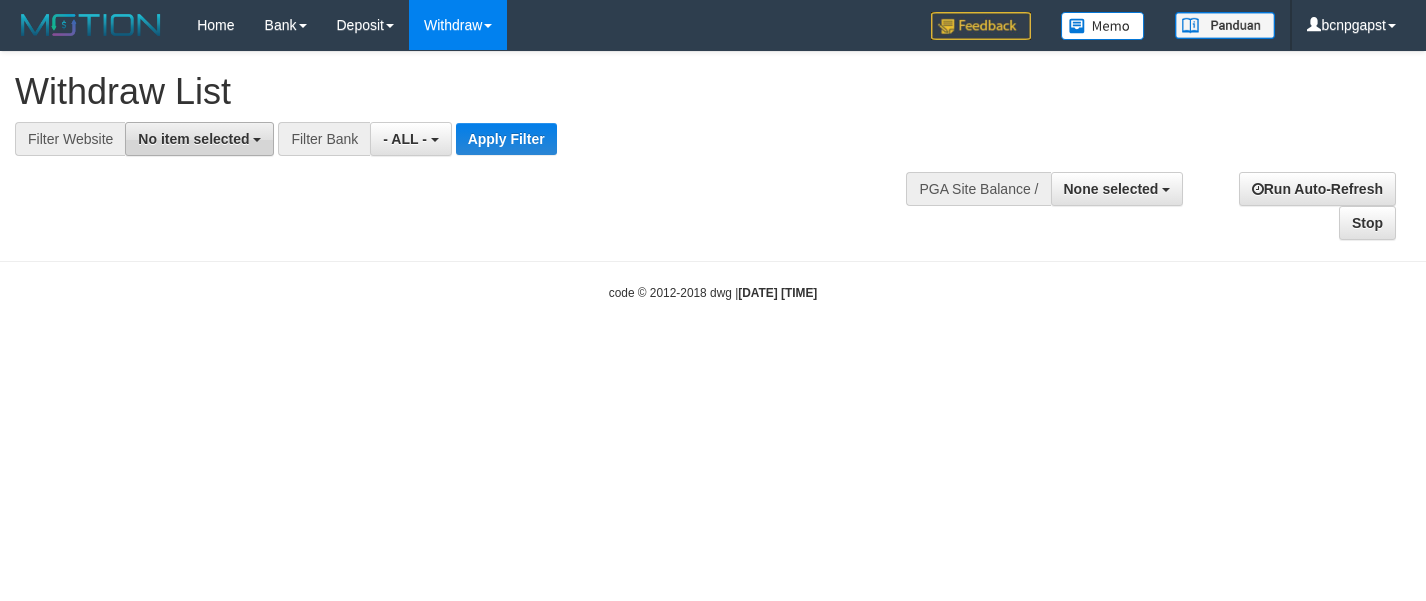 drag, startPoint x: 259, startPoint y: 140, endPoint x: 259, endPoint y: 180, distance: 40 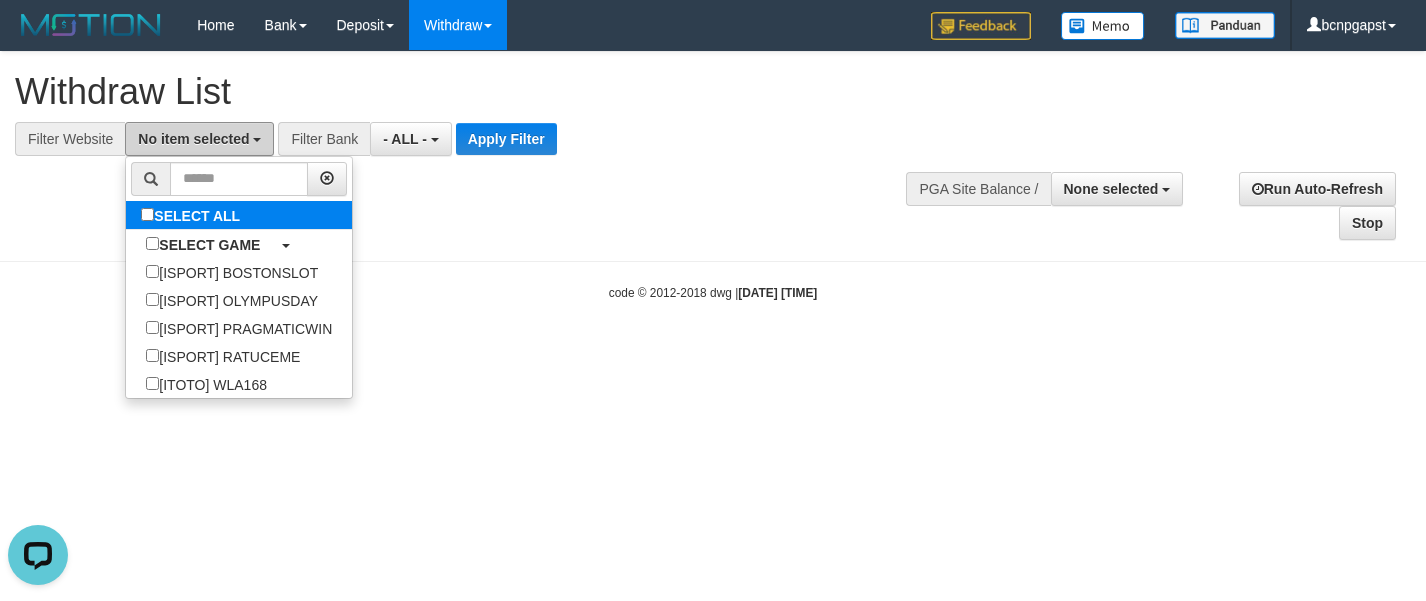 scroll, scrollTop: 0, scrollLeft: 0, axis: both 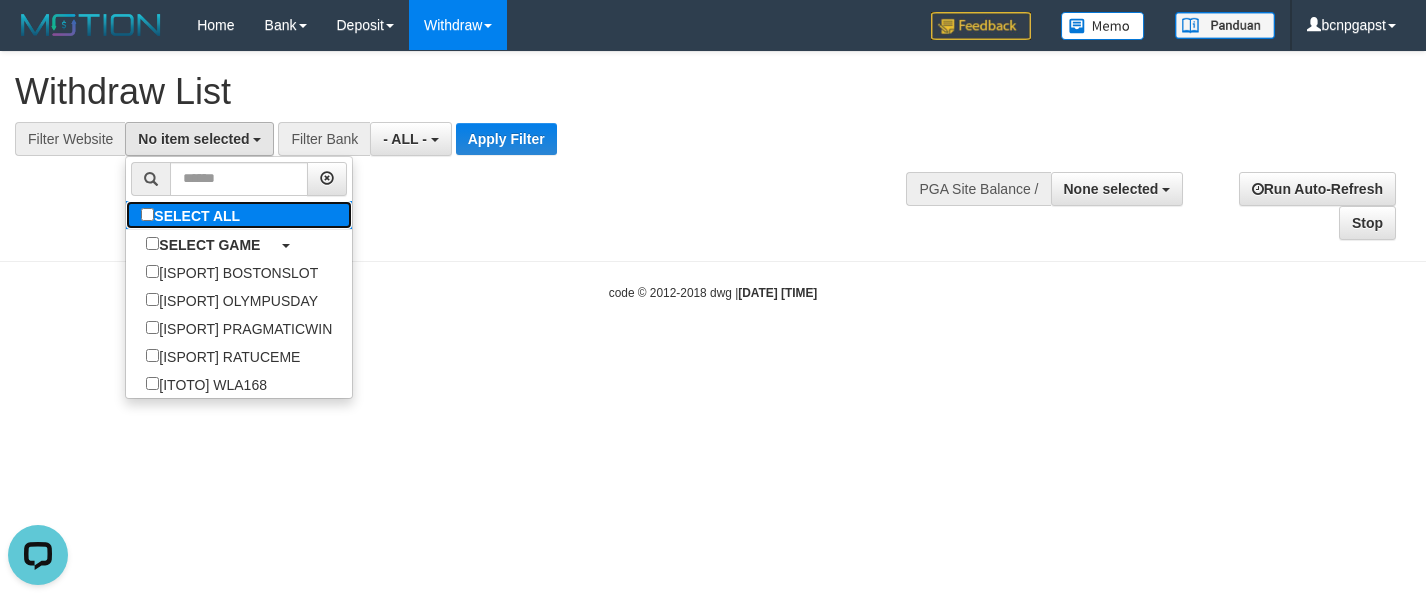 click on "SELECT ALL" at bounding box center (193, 215) 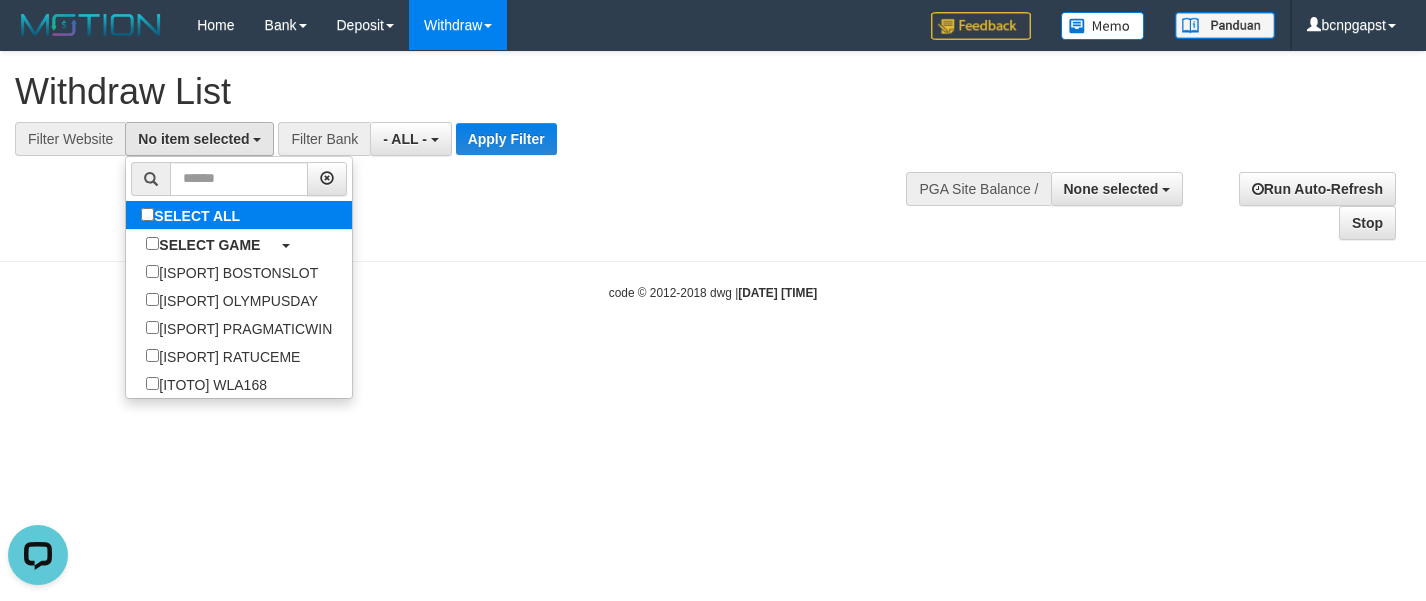 select on "****" 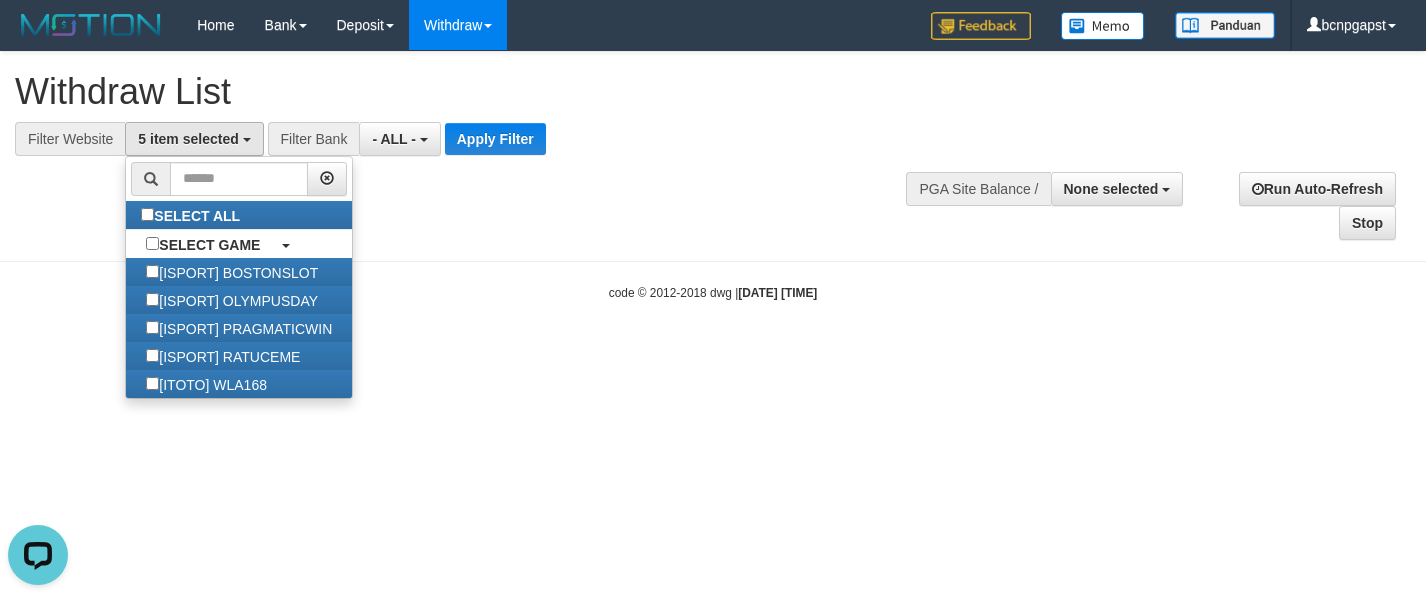 scroll, scrollTop: 18, scrollLeft: 0, axis: vertical 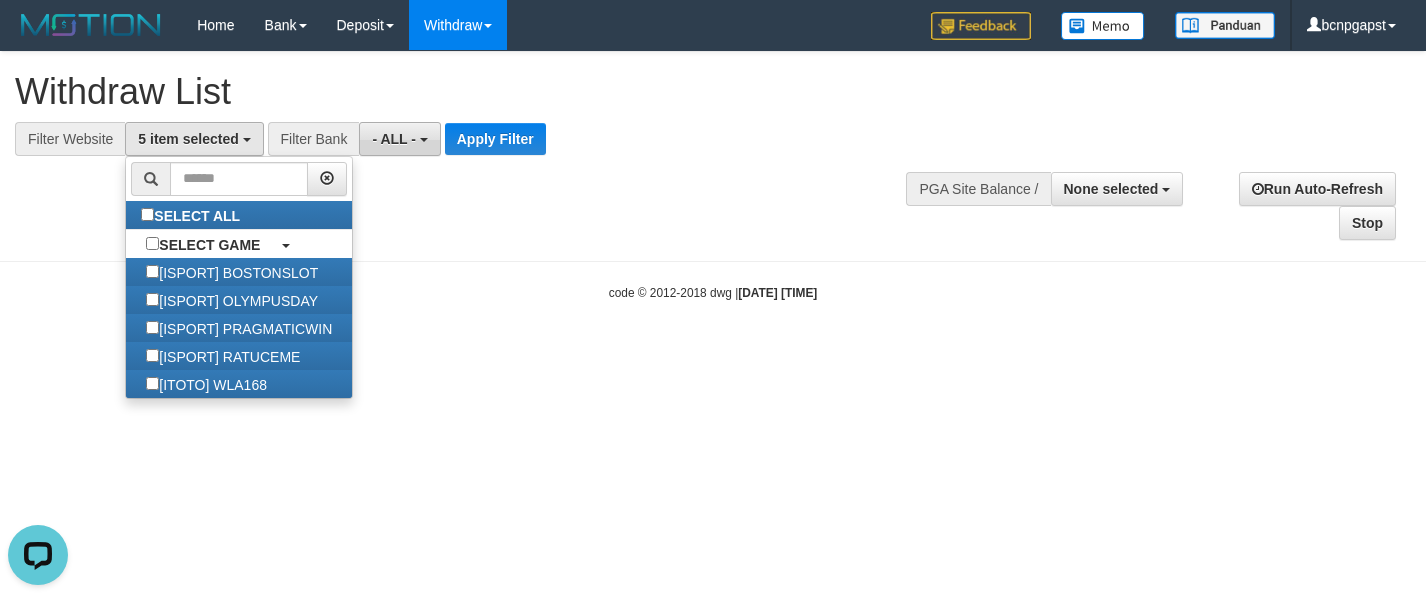 drag, startPoint x: 391, startPoint y: 134, endPoint x: 437, endPoint y: 232, distance: 108.25895 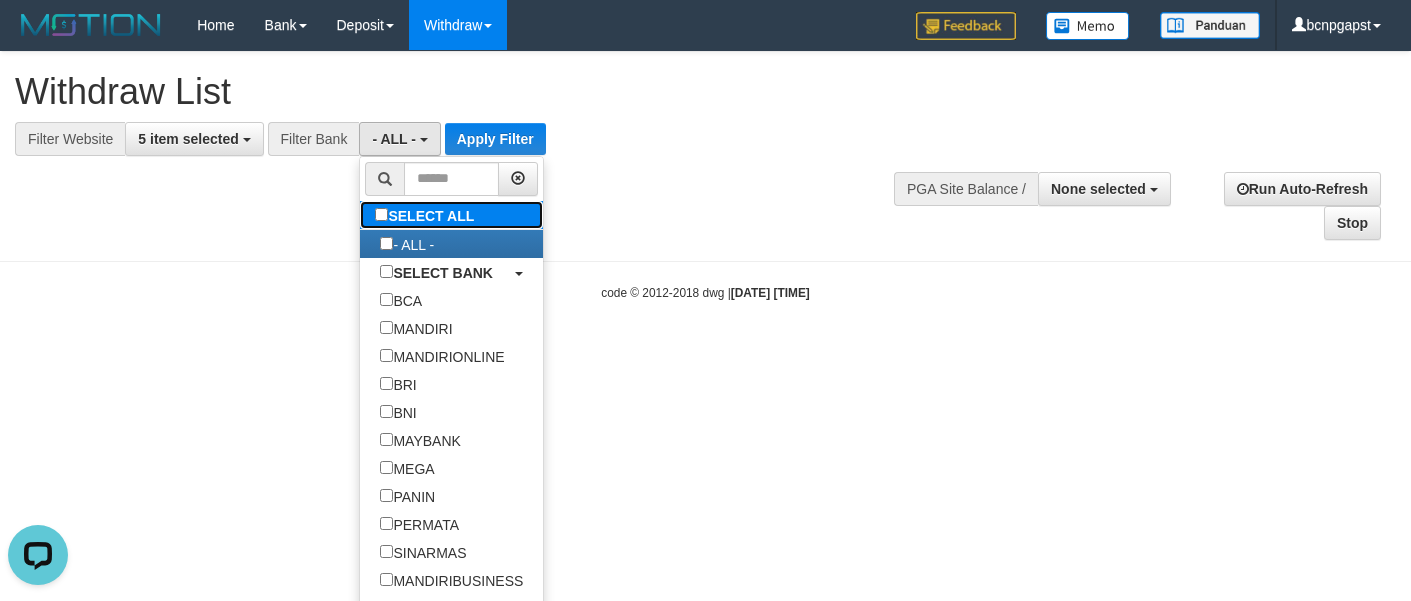 click on "SELECT ALL" at bounding box center (427, 215) 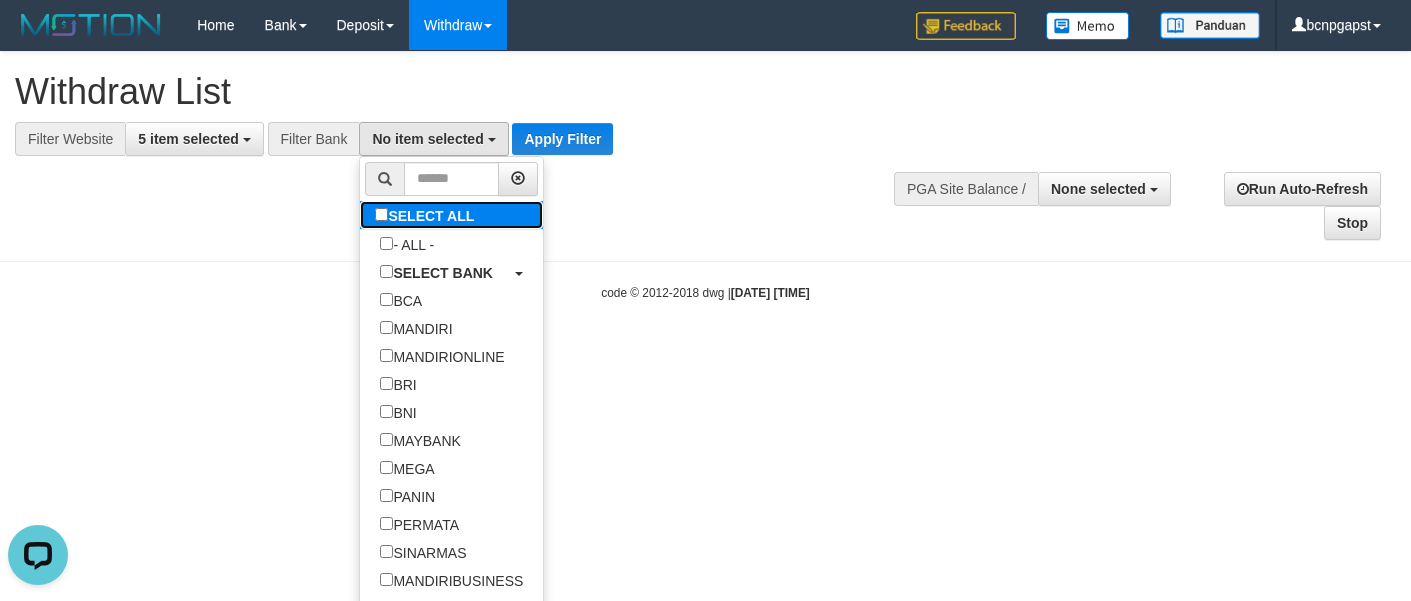 click on "SELECT ALL" at bounding box center [427, 215] 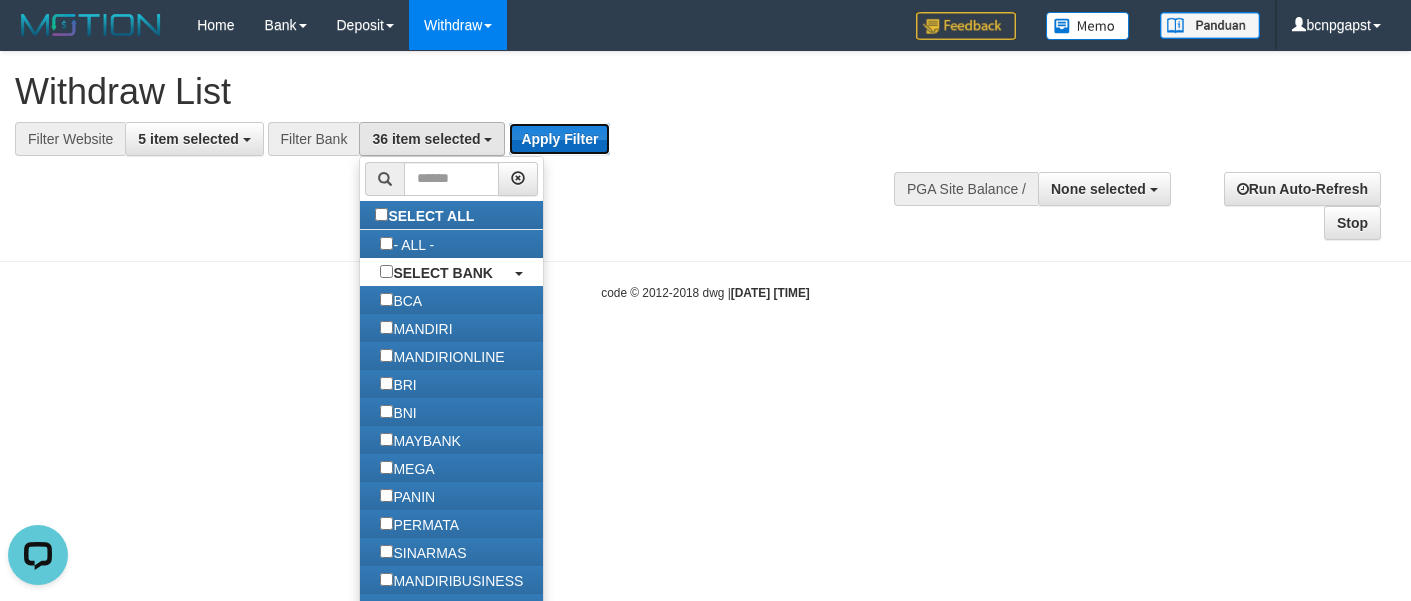 click on "Apply Filter" at bounding box center (559, 139) 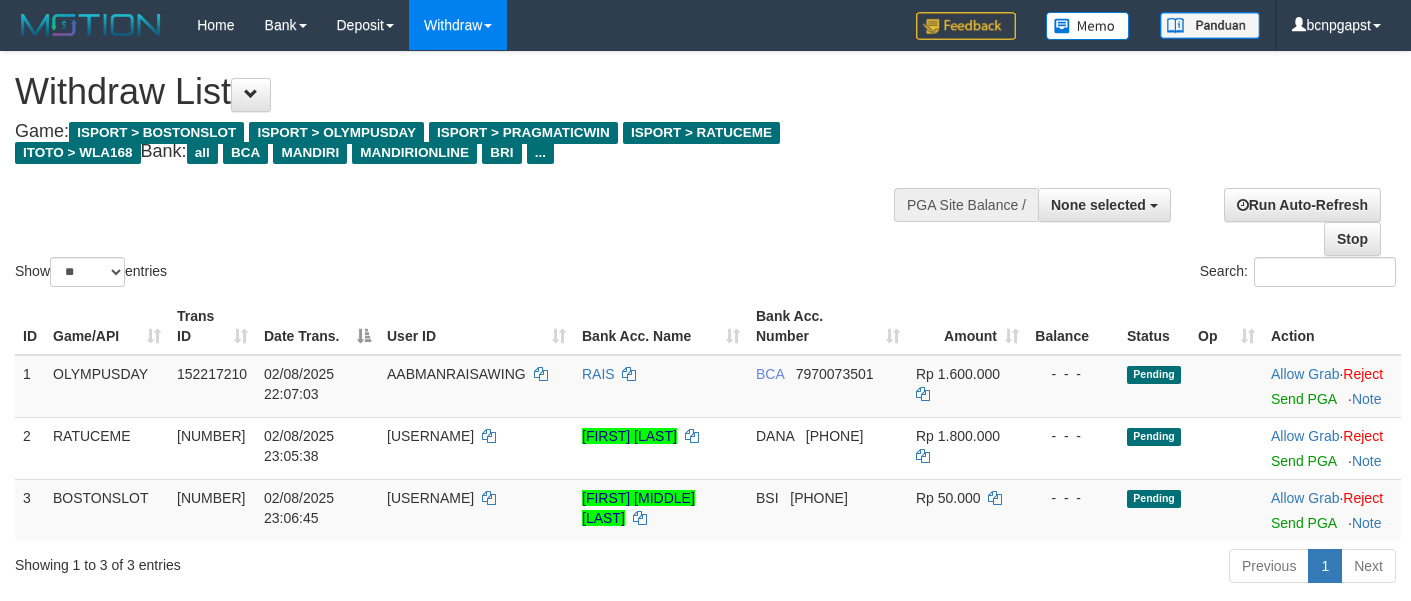 select 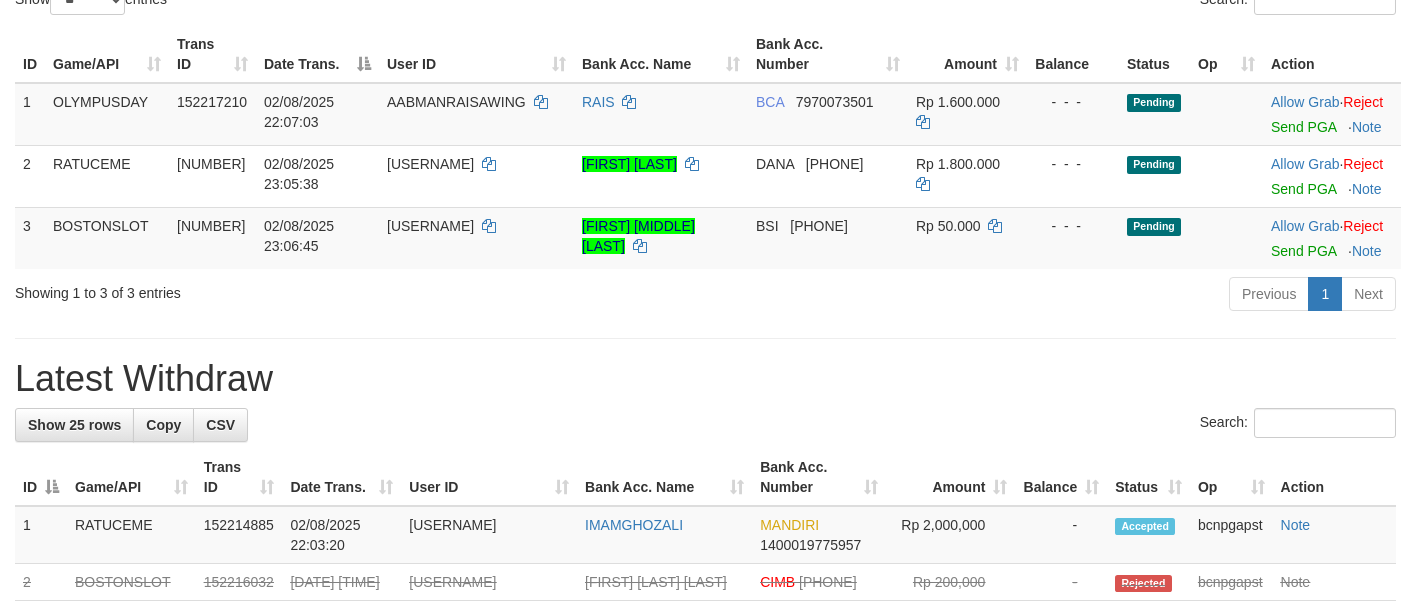 scroll, scrollTop: 267, scrollLeft: 0, axis: vertical 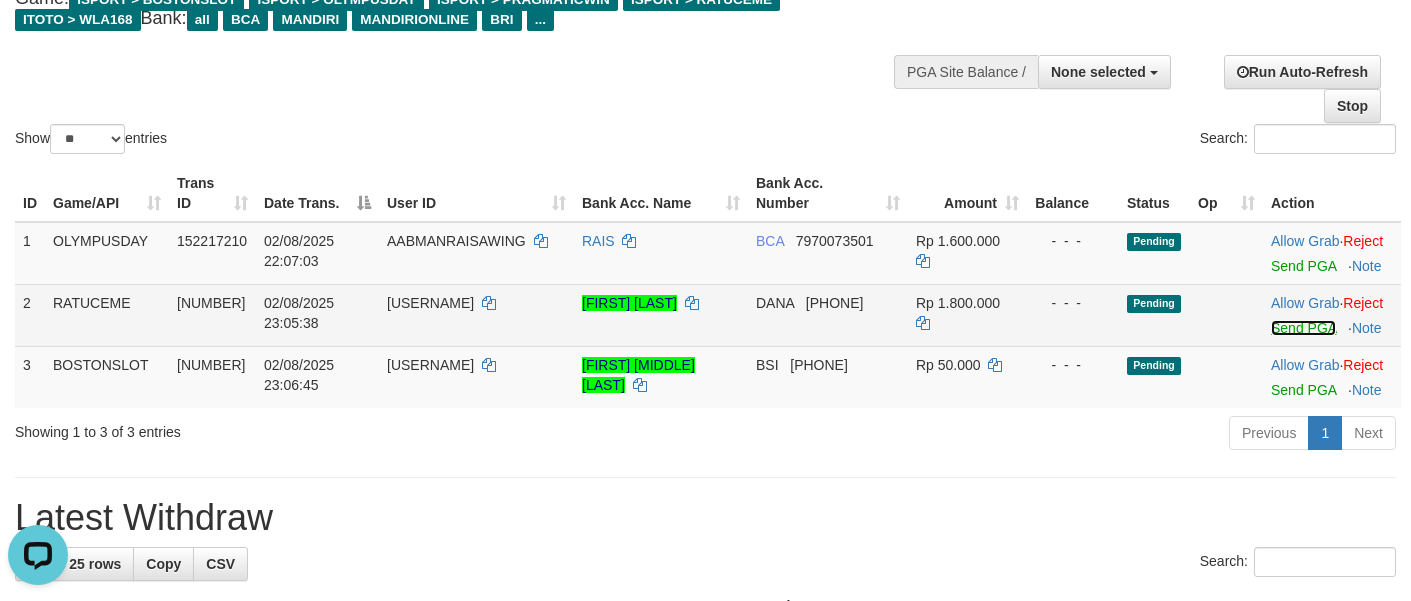 click on "Send PGA" at bounding box center (1303, 328) 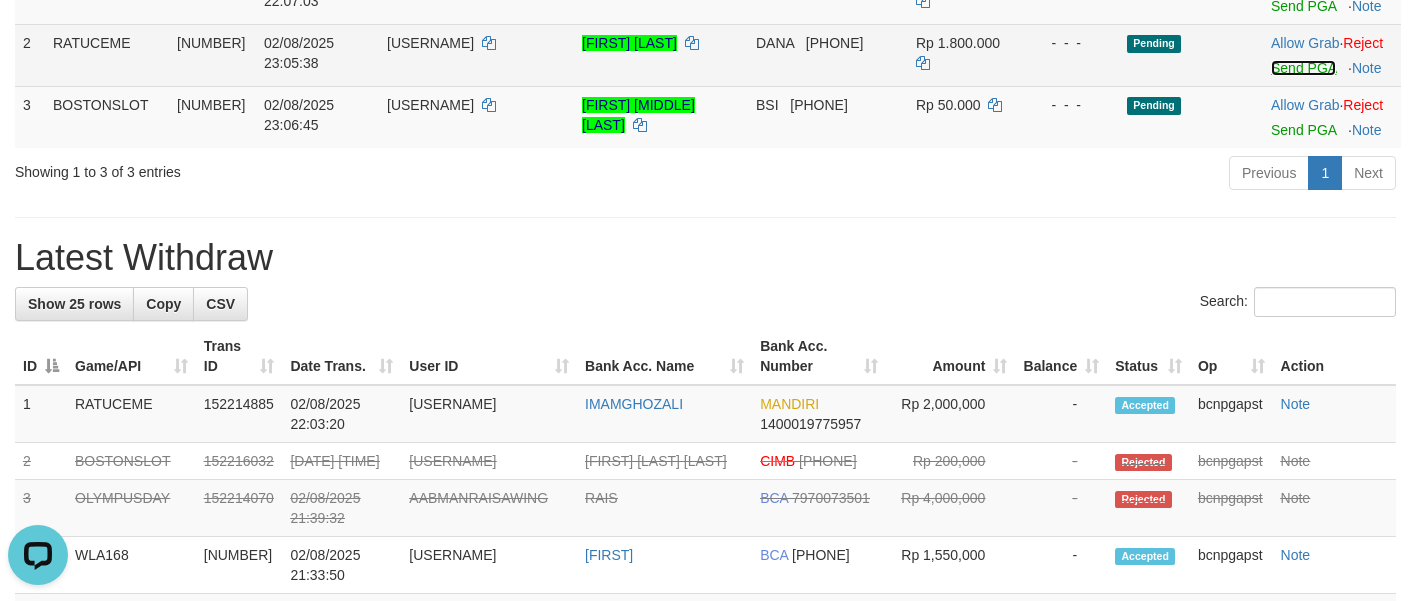 scroll, scrollTop: 467, scrollLeft: 0, axis: vertical 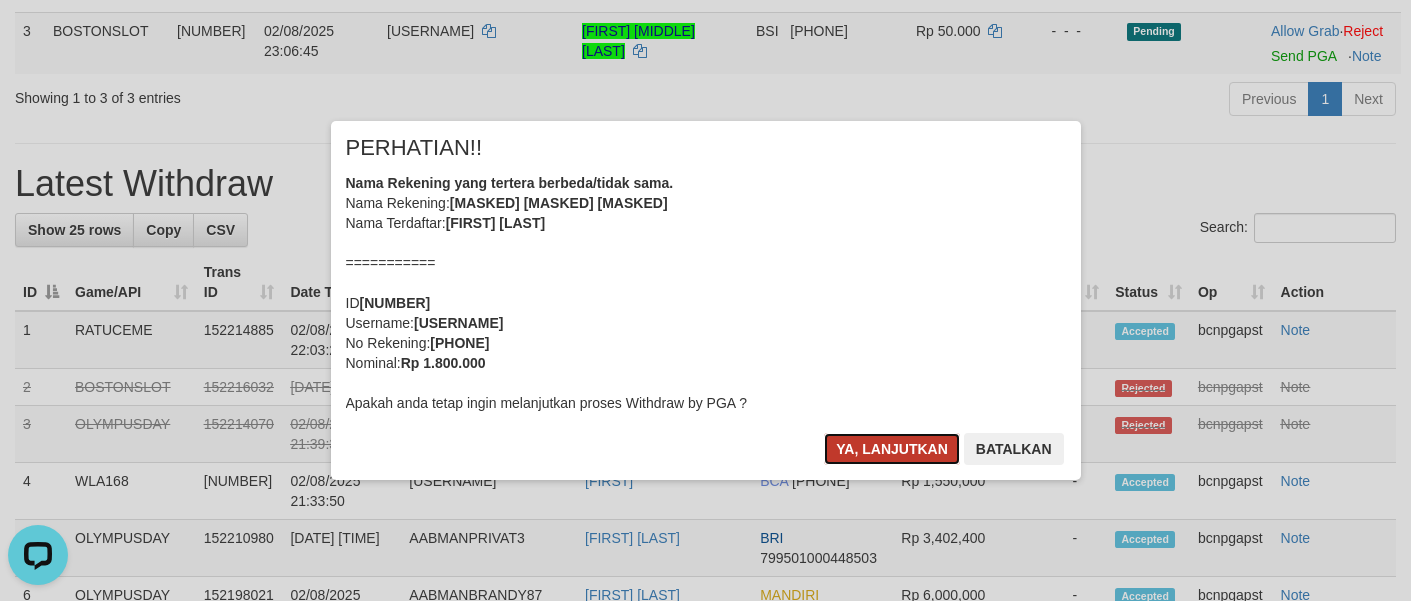 click on "Ya, lanjutkan" at bounding box center [892, 449] 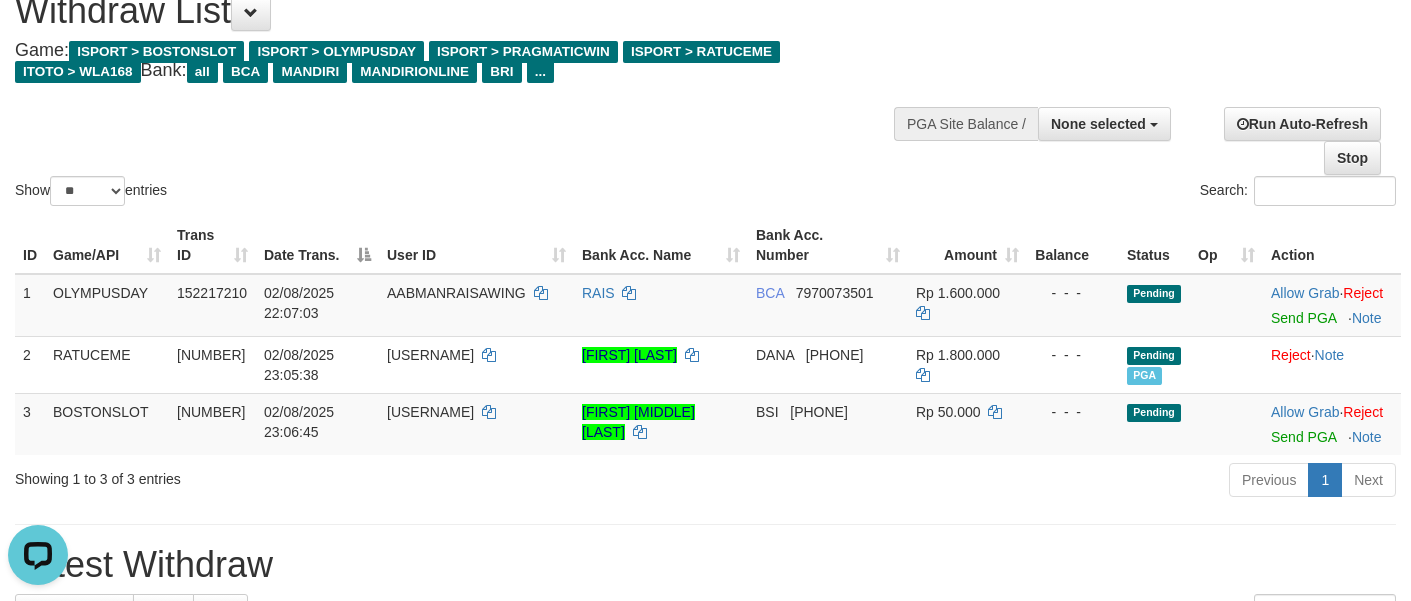 scroll, scrollTop: 67, scrollLeft: 0, axis: vertical 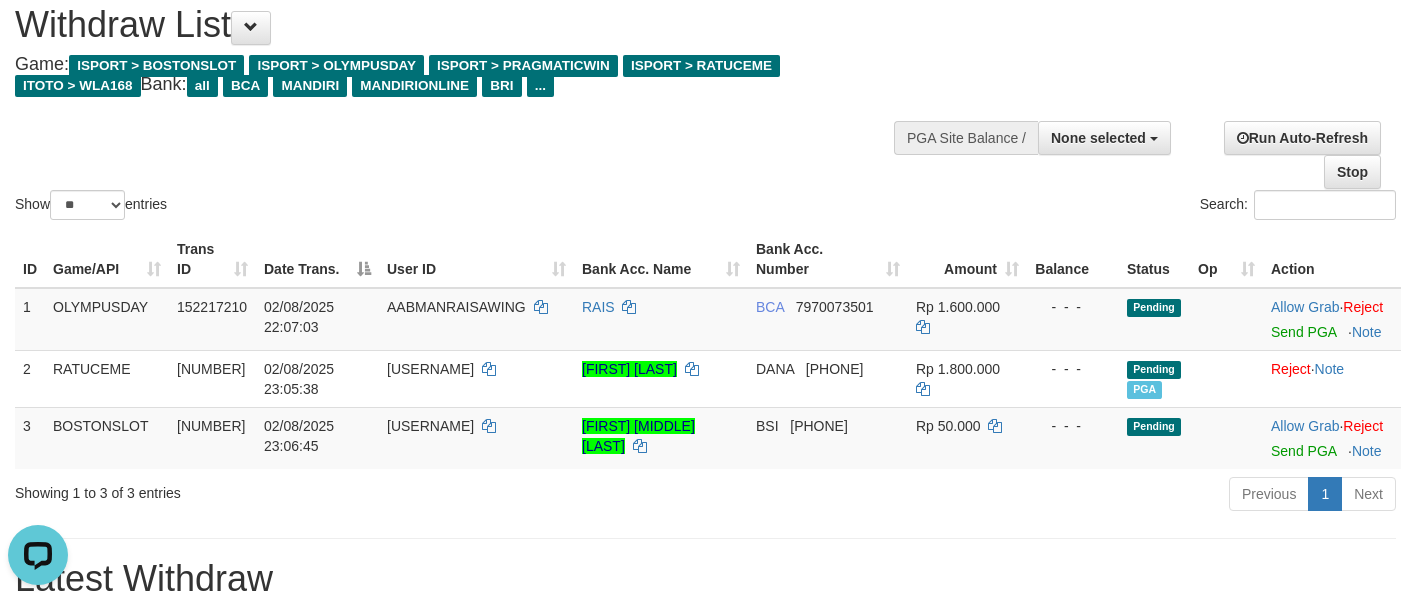 click on "Show  ** ** ** ***  entries" at bounding box center [353, 207] 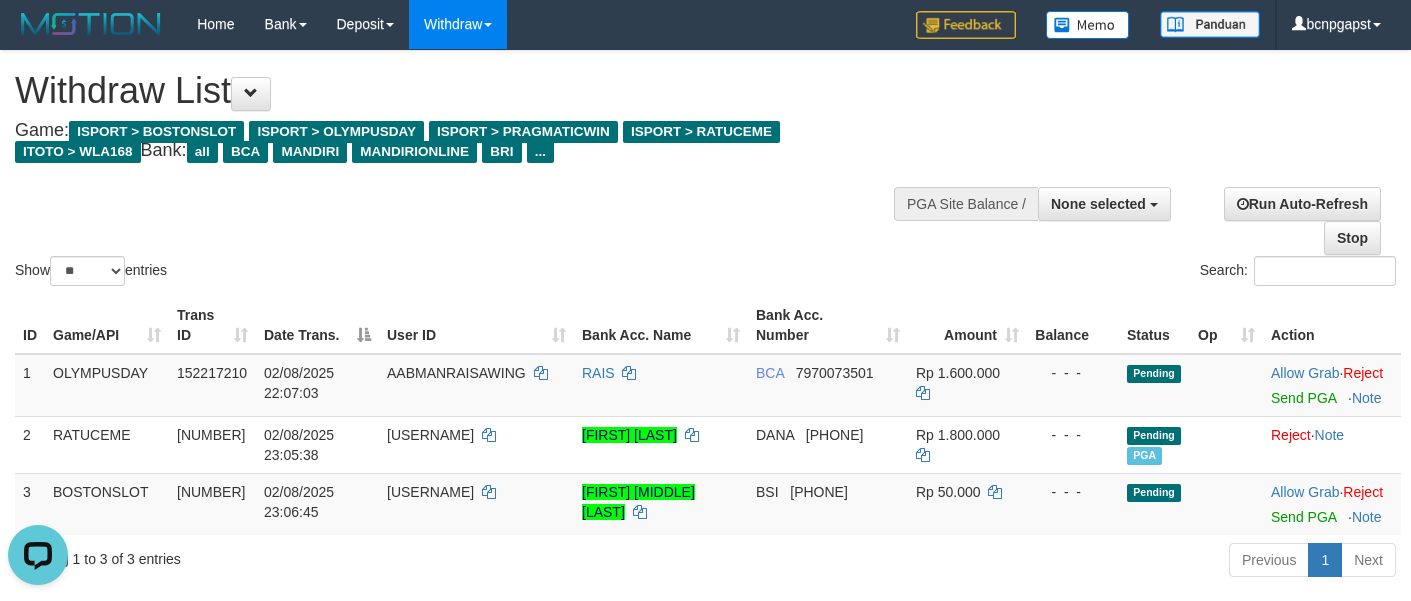 scroll, scrollTop: 0, scrollLeft: 0, axis: both 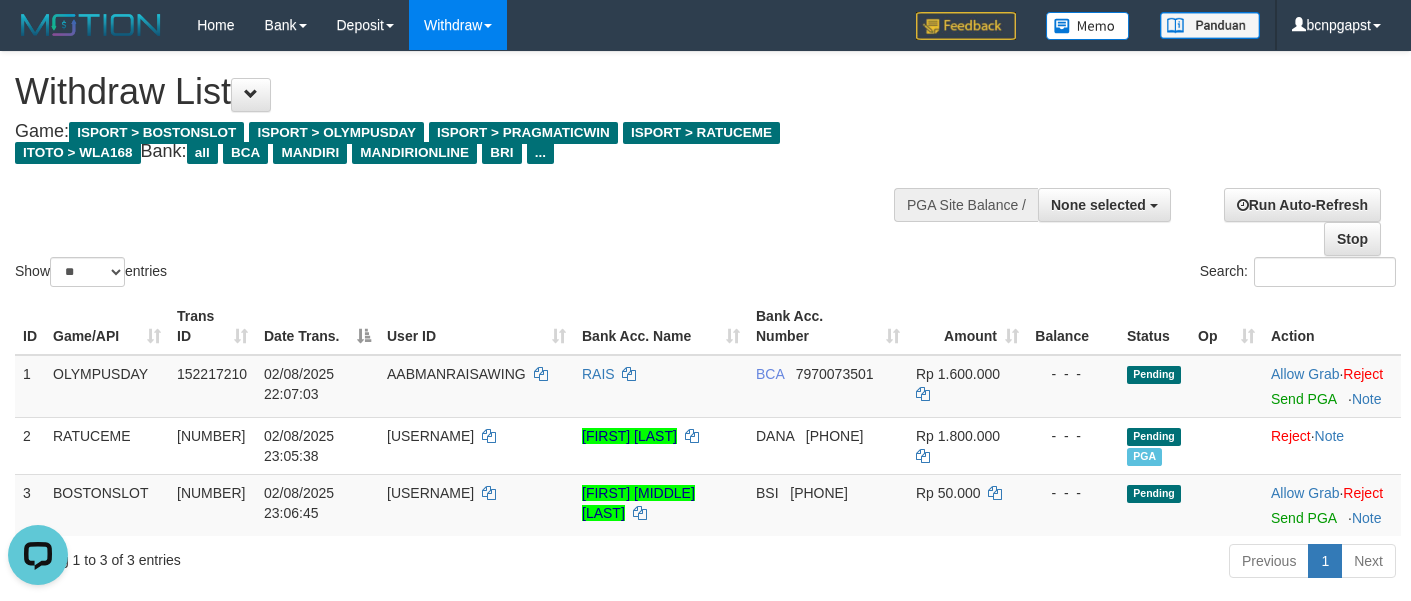 drag, startPoint x: 501, startPoint y: 147, endPoint x: 486, endPoint y: 145, distance: 15.132746 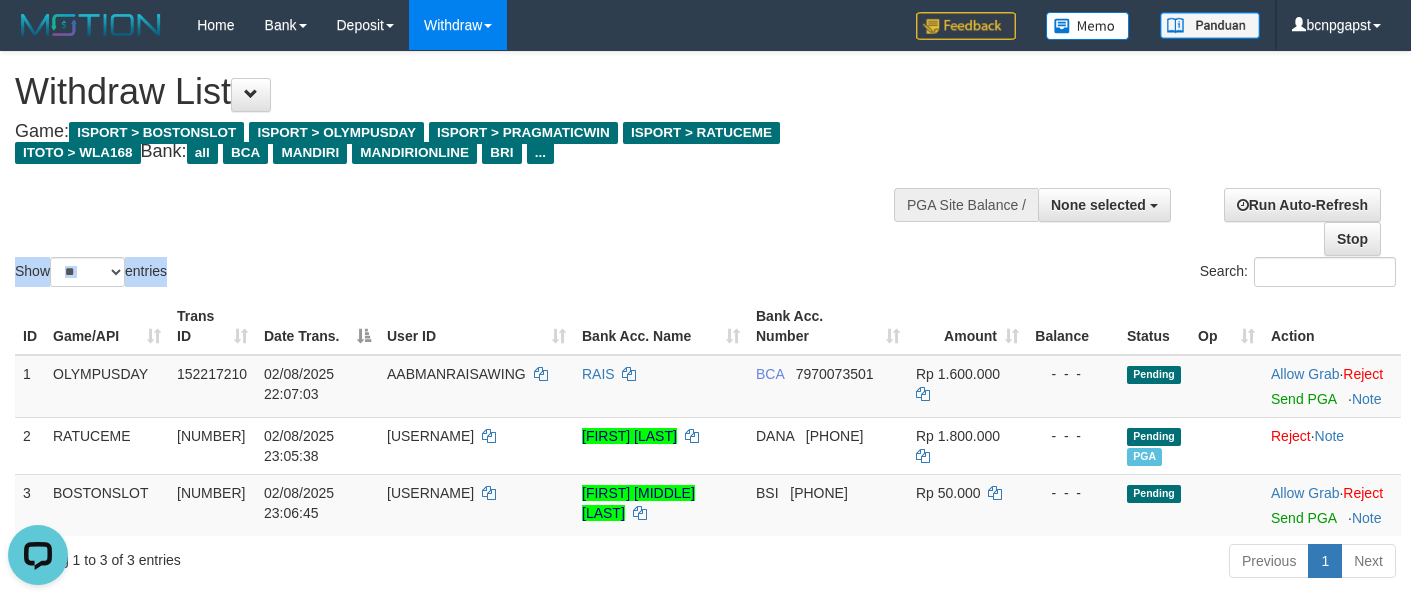 click on "Show  ** ** ** ***  entries Search:" at bounding box center [705, 171] 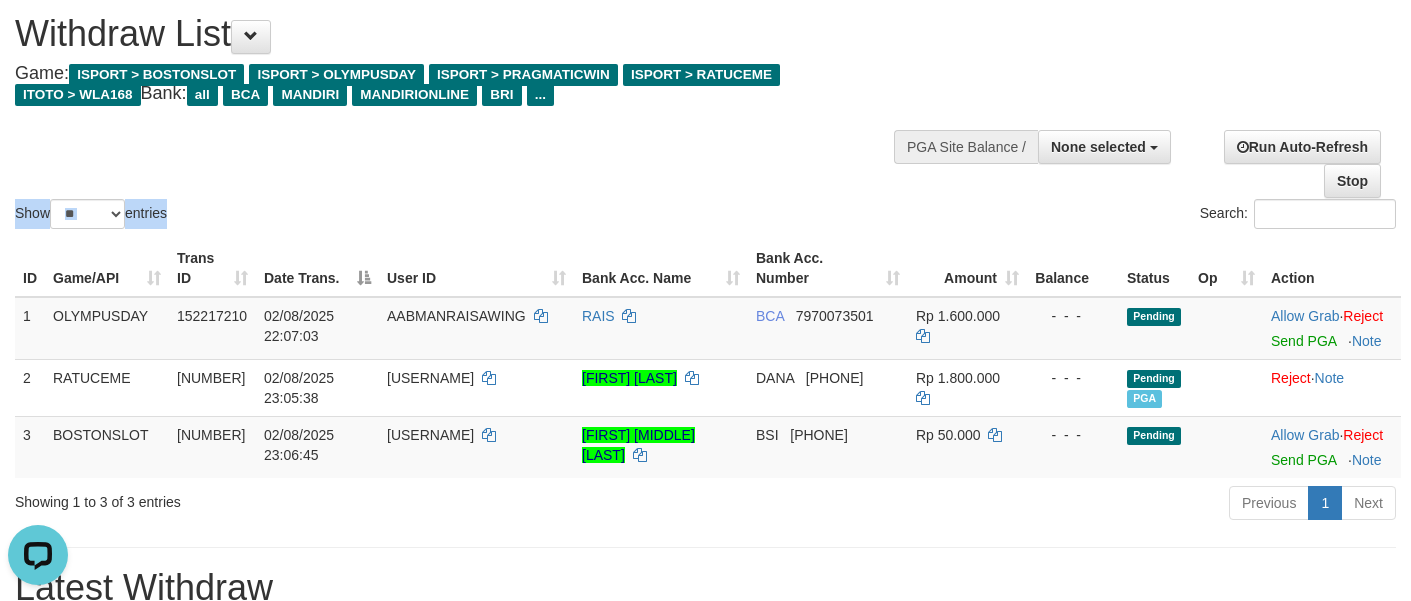 scroll, scrollTop: 264, scrollLeft: 0, axis: vertical 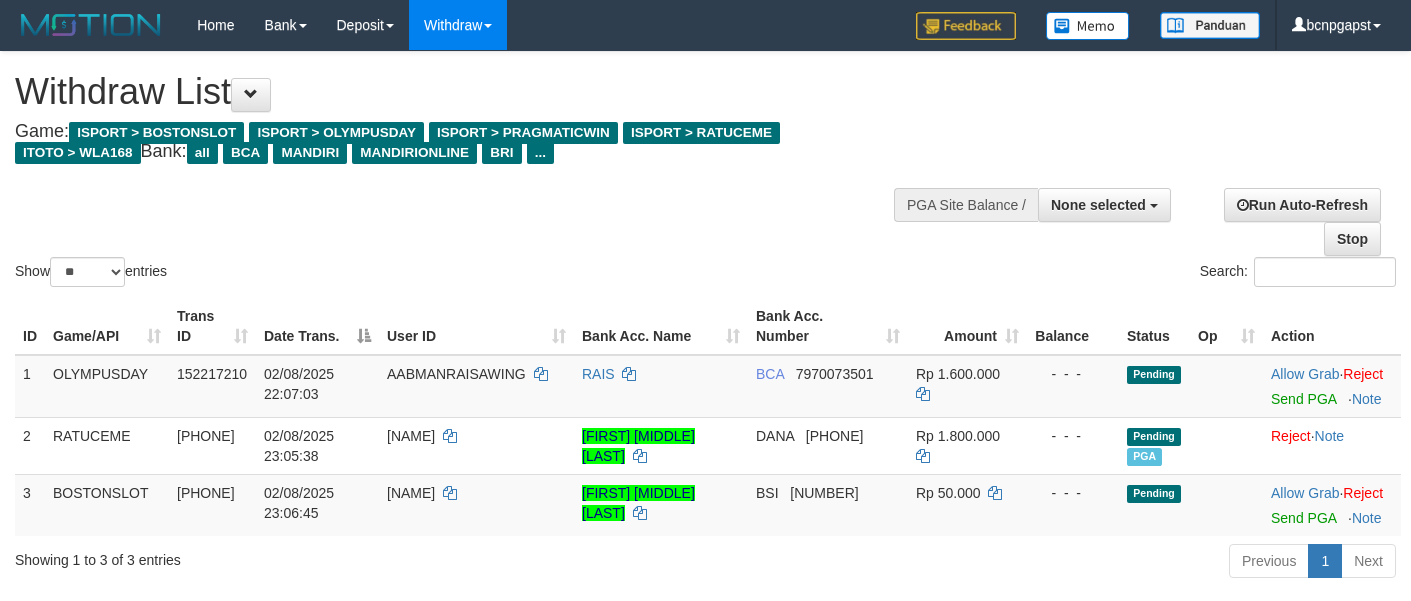 select 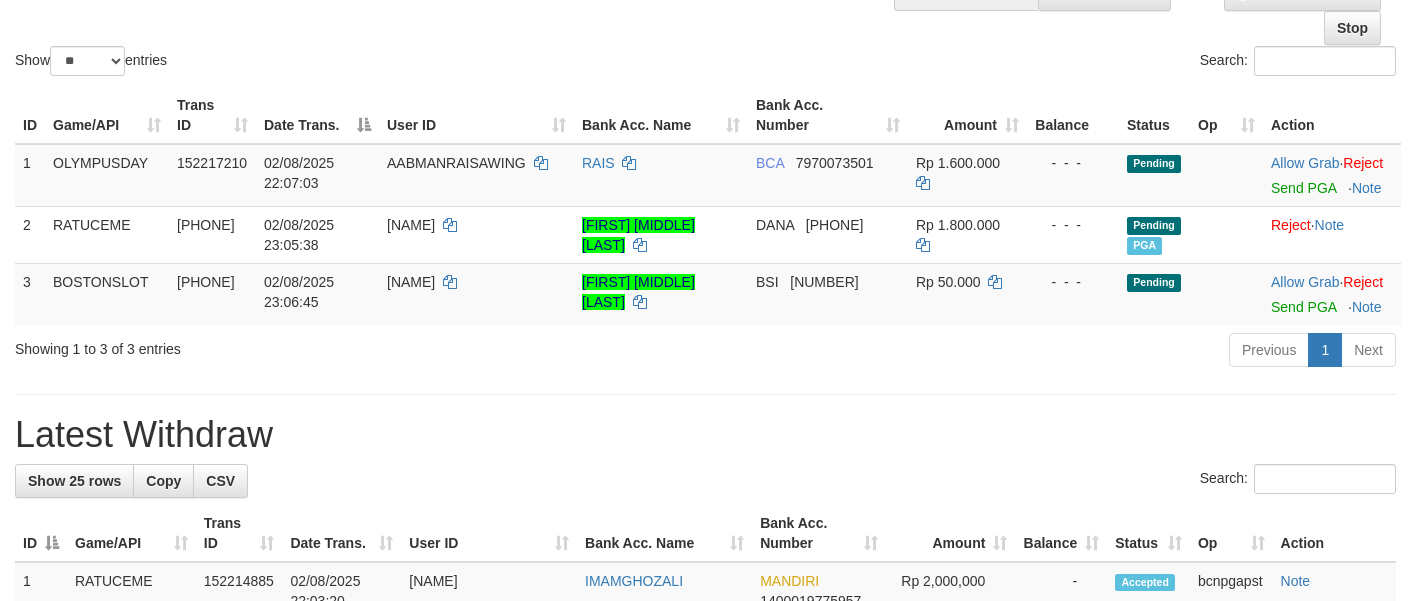scroll, scrollTop: 200, scrollLeft: 0, axis: vertical 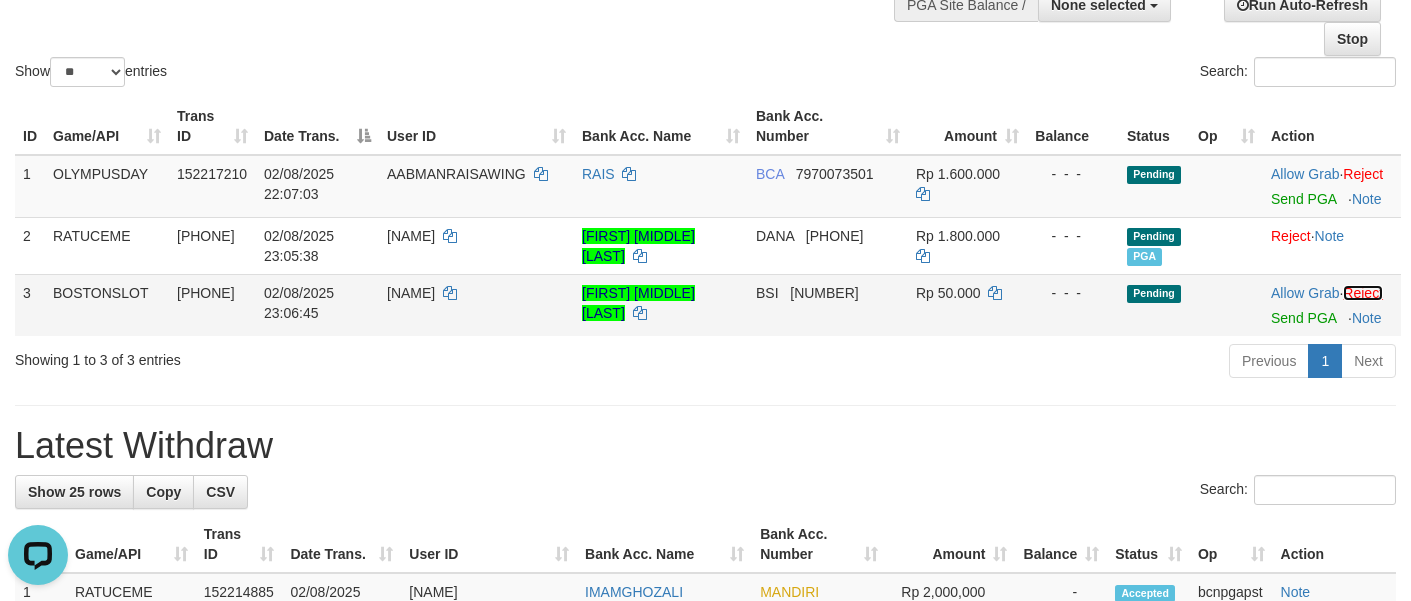 click on "Reject" at bounding box center (1363, 293) 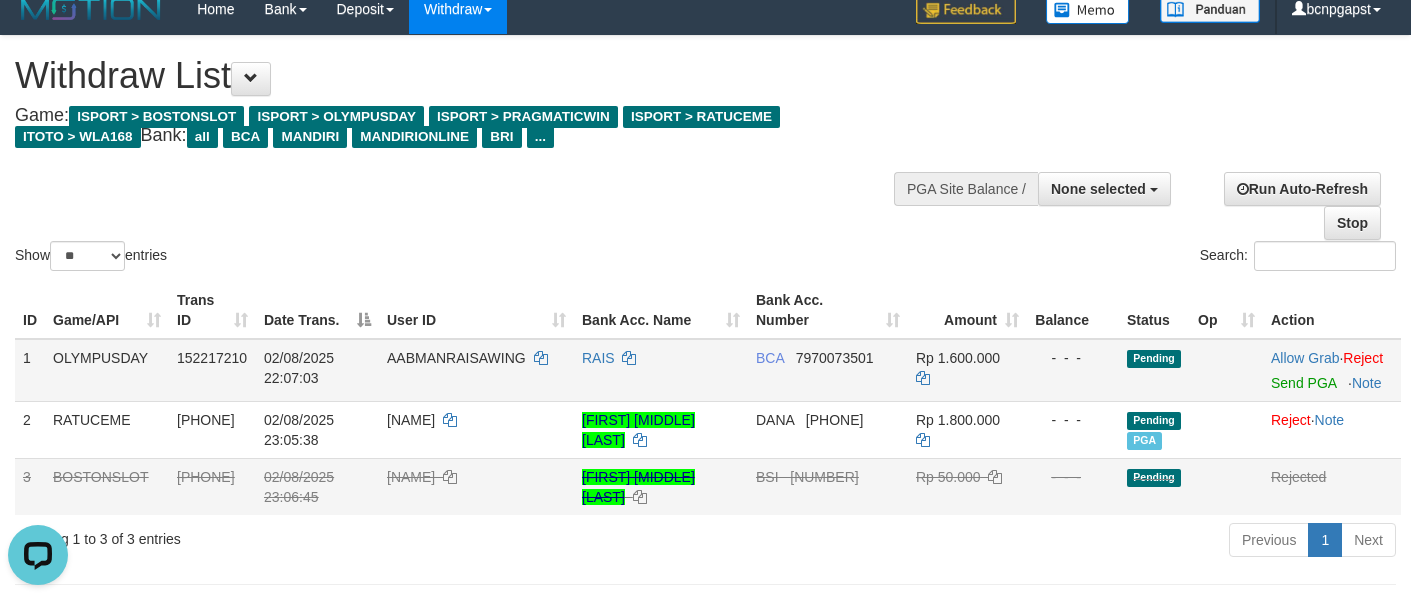 scroll, scrollTop: 0, scrollLeft: 0, axis: both 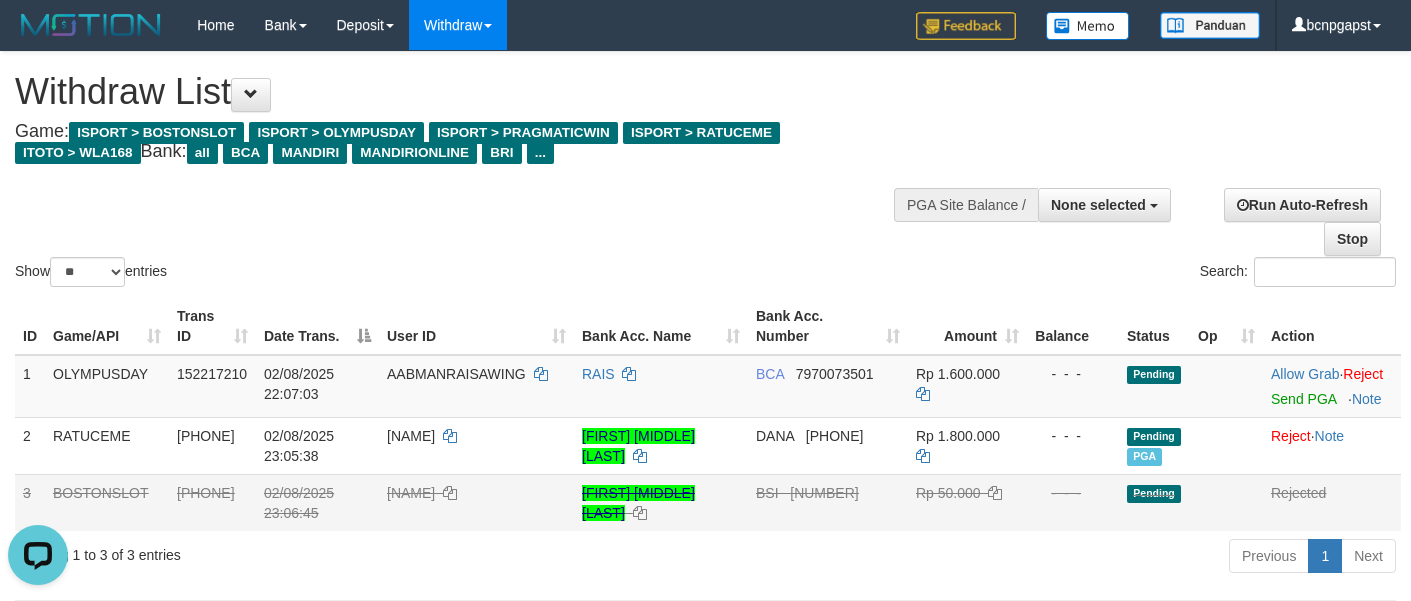 click on "Show  ** ** ** ***  entries Search:" at bounding box center [705, 171] 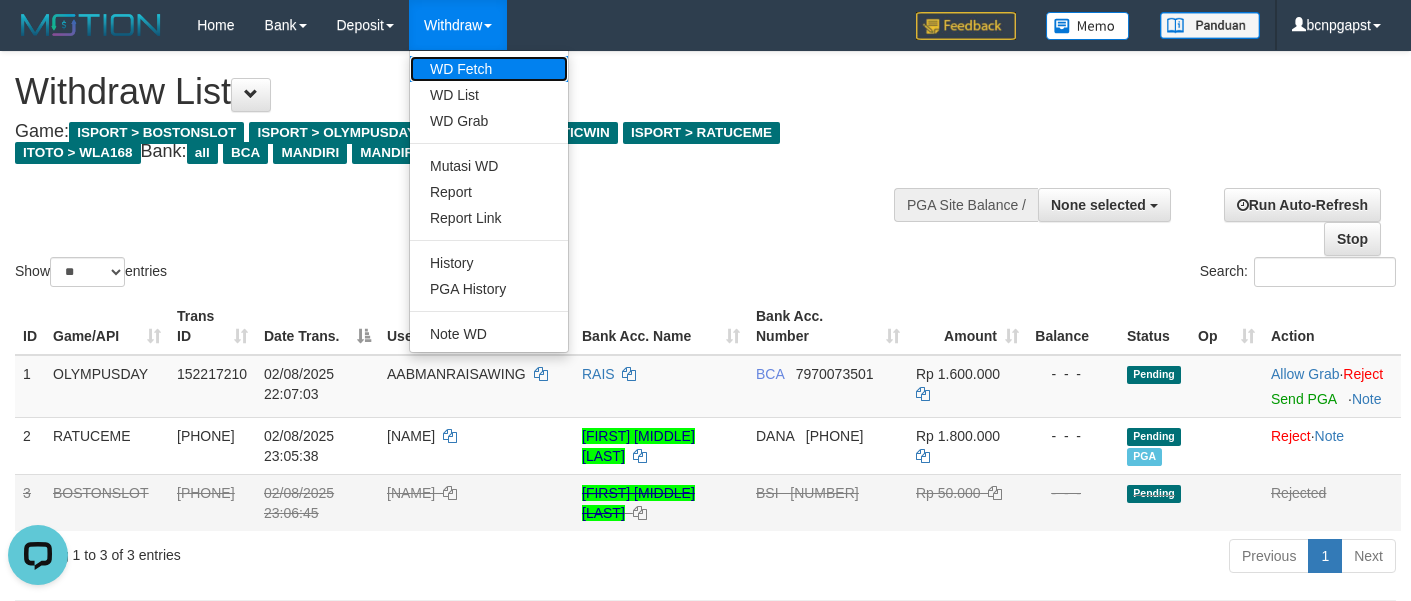 click on "WD Fetch" at bounding box center (489, 69) 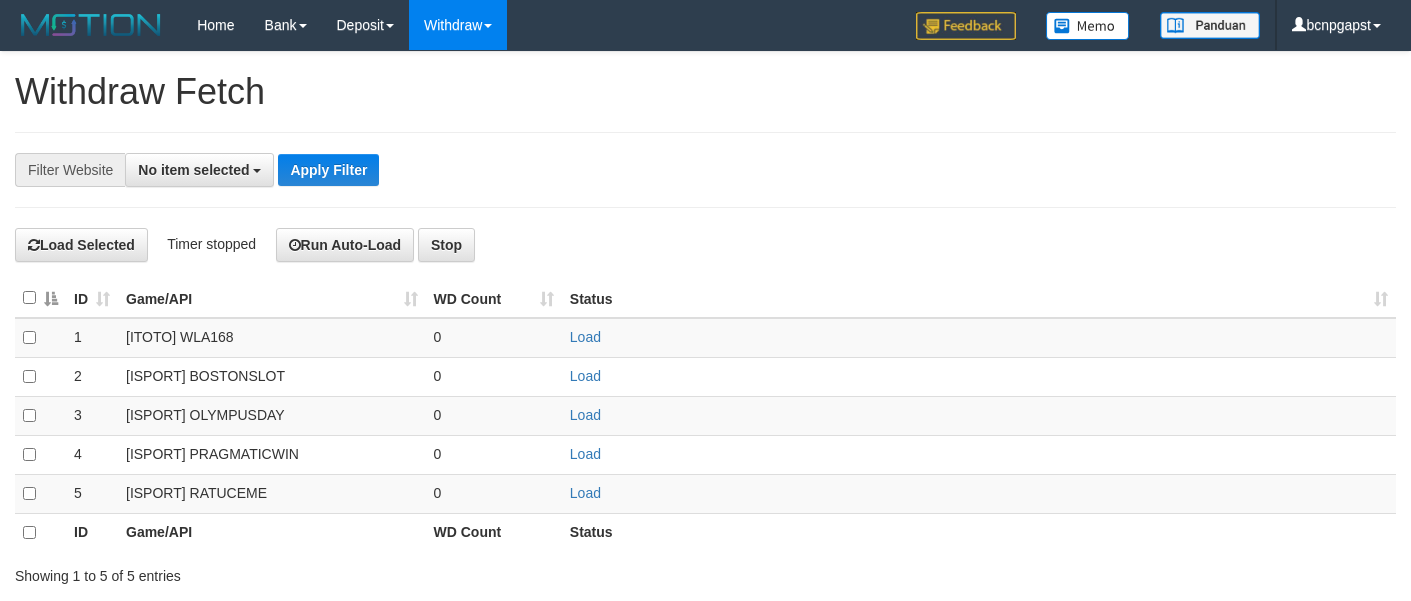 select 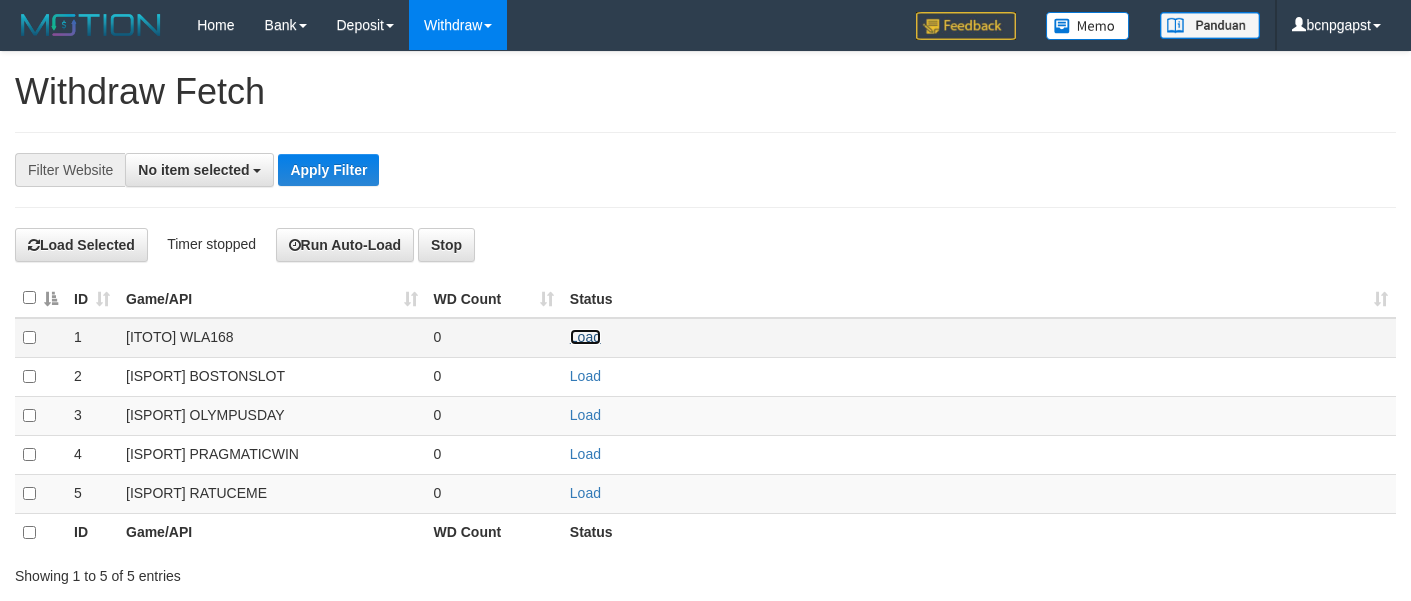 click on "Load" at bounding box center [585, 337] 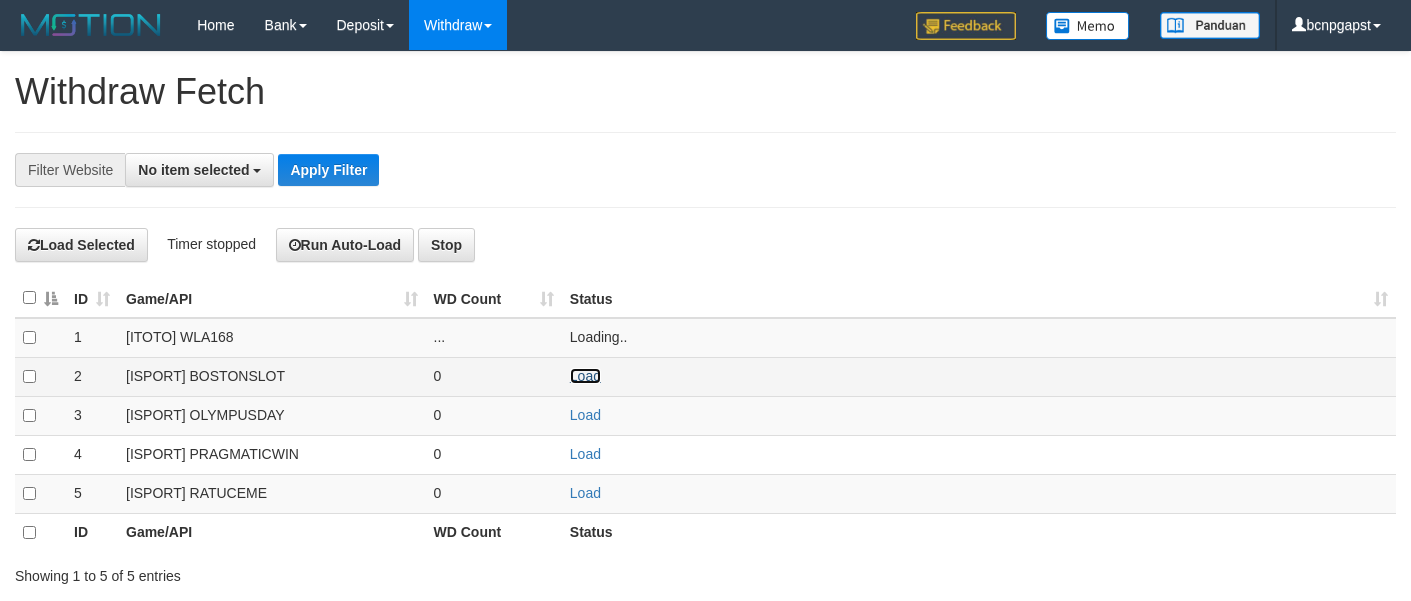 click on "Load" at bounding box center (585, 376) 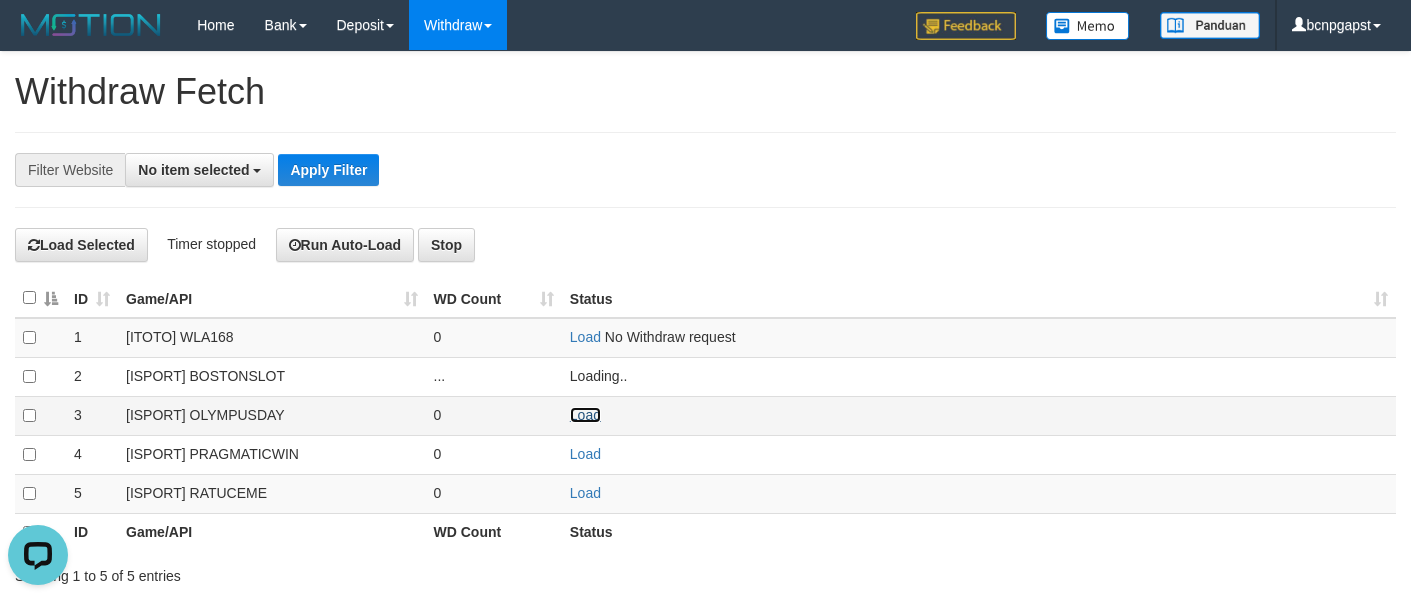 scroll, scrollTop: 0, scrollLeft: 0, axis: both 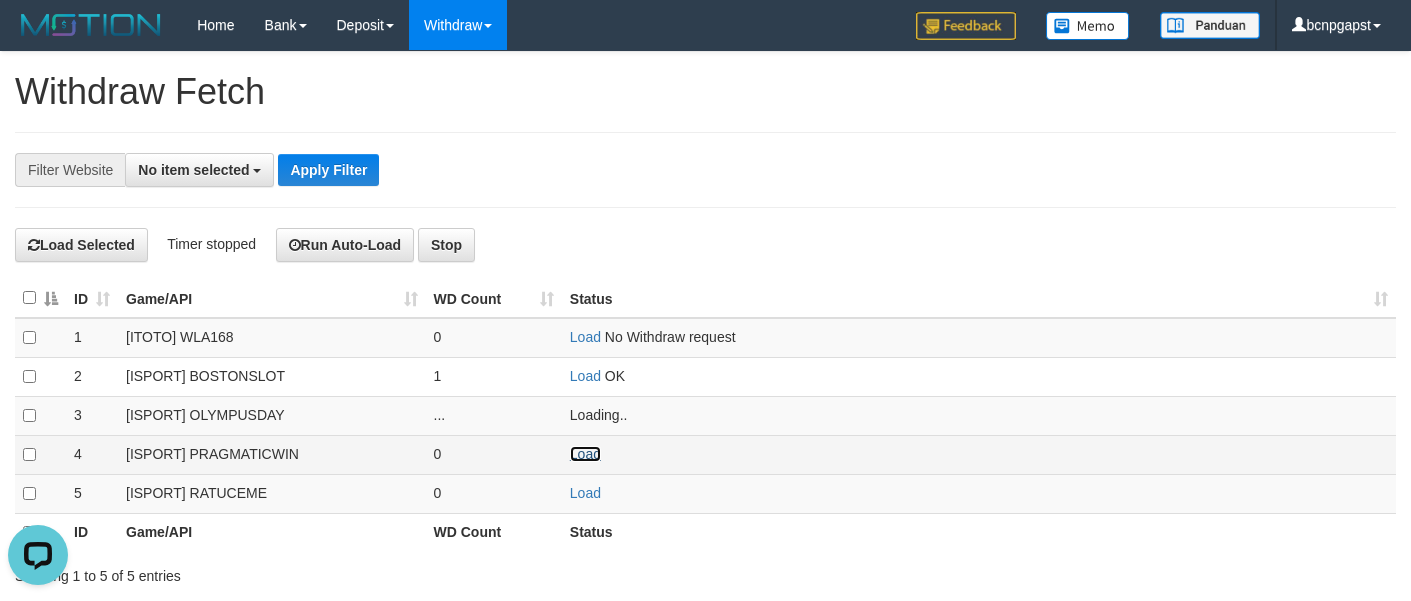 click on "Load" at bounding box center (585, 454) 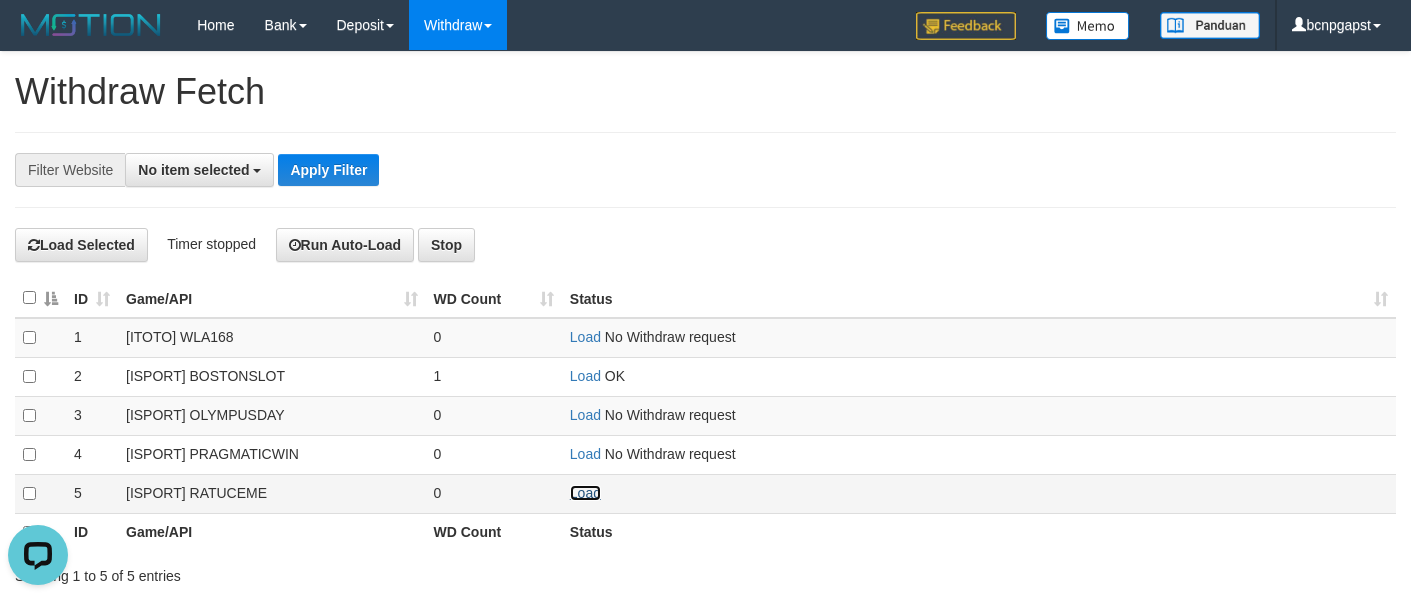 click on "Load" at bounding box center [585, 493] 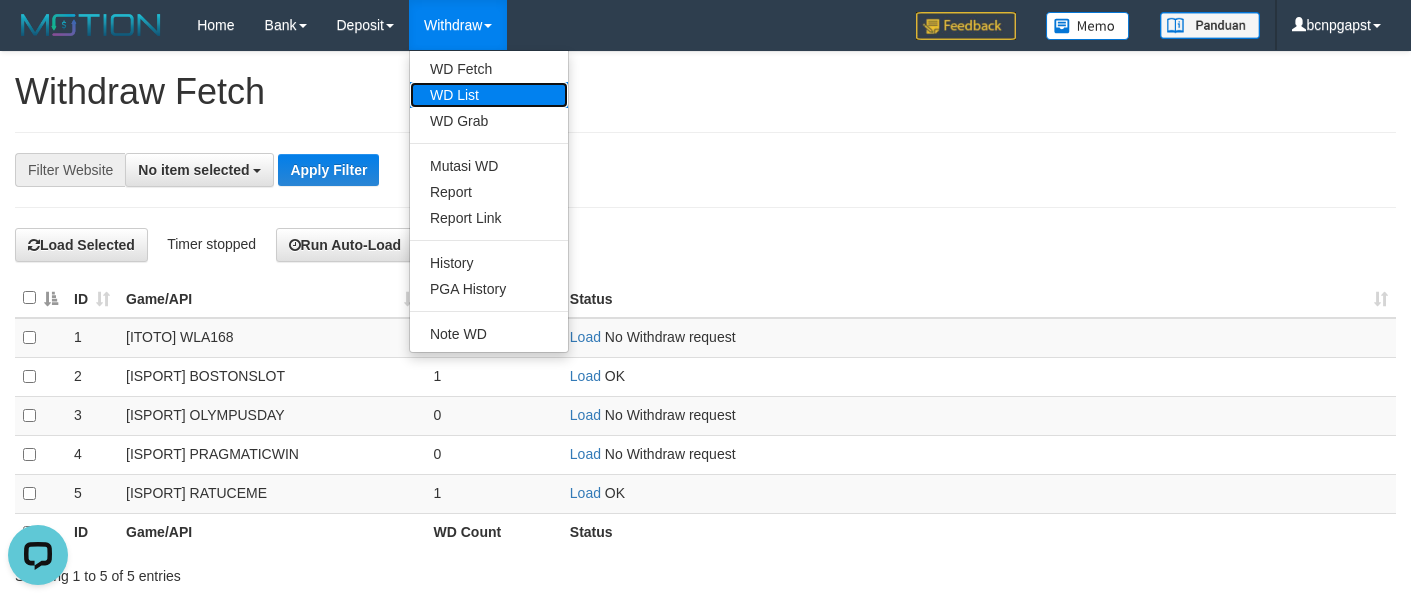 click on "WD List" at bounding box center (489, 95) 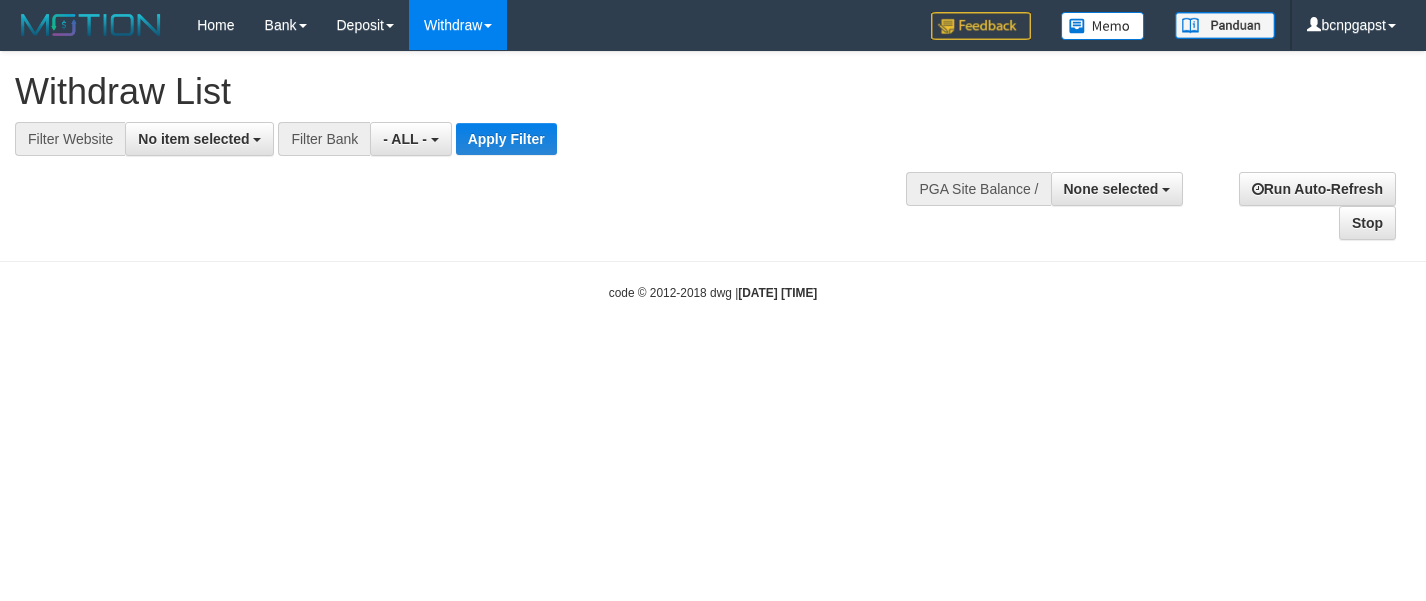 select 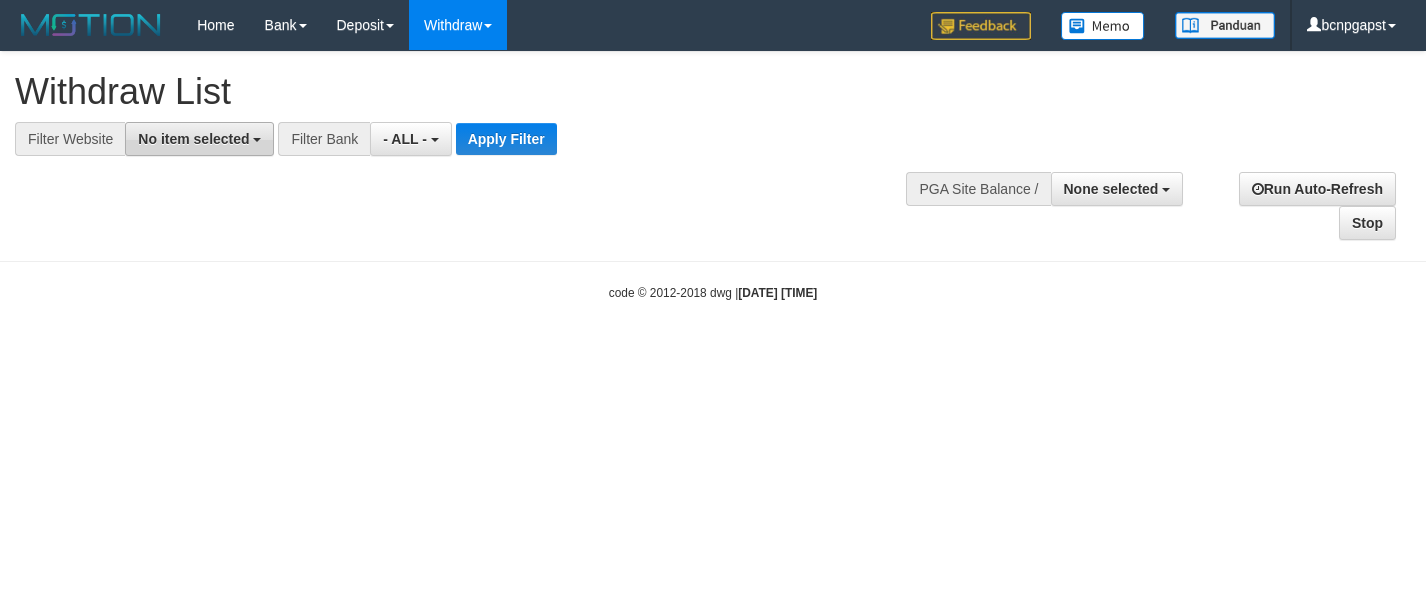 click on "No item selected" at bounding box center [199, 139] 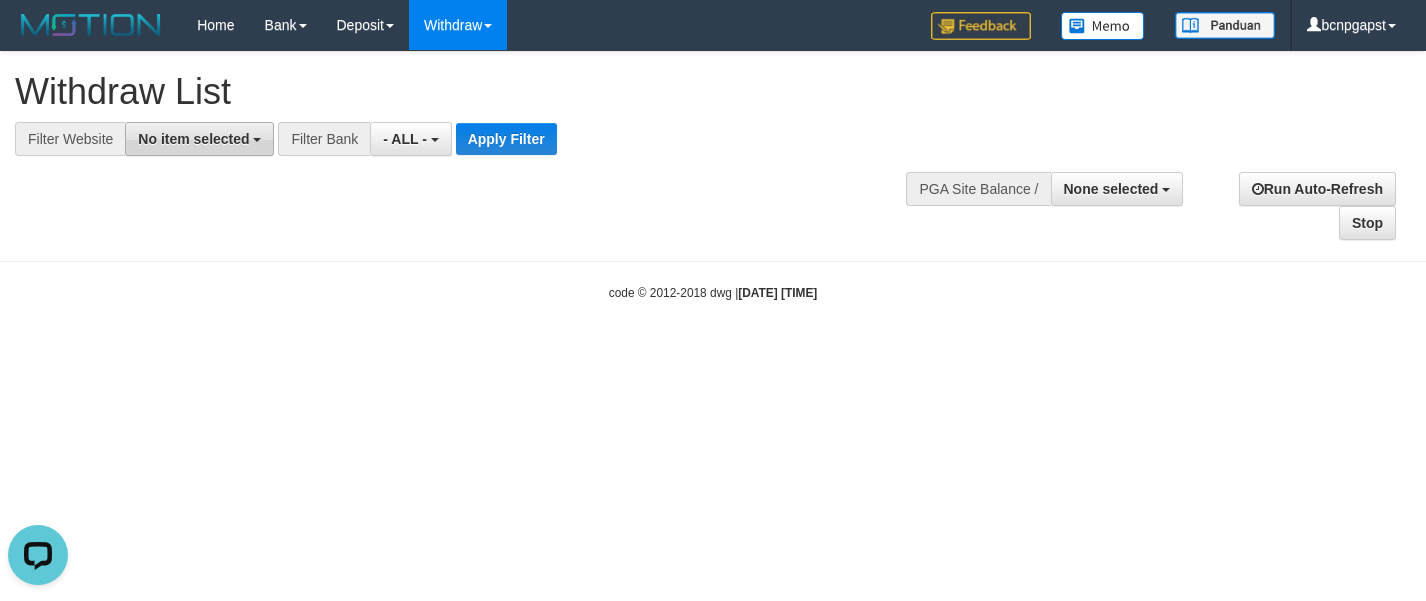 scroll, scrollTop: 0, scrollLeft: 0, axis: both 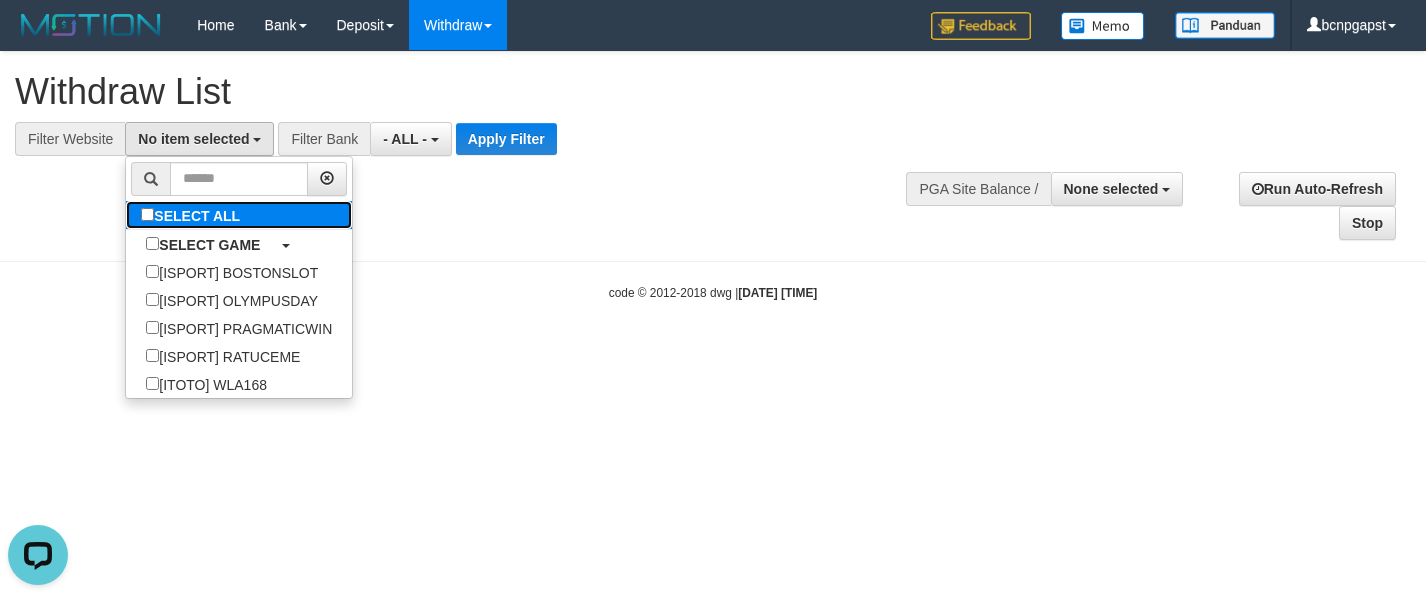 click on "SELECT ALL" at bounding box center [193, 215] 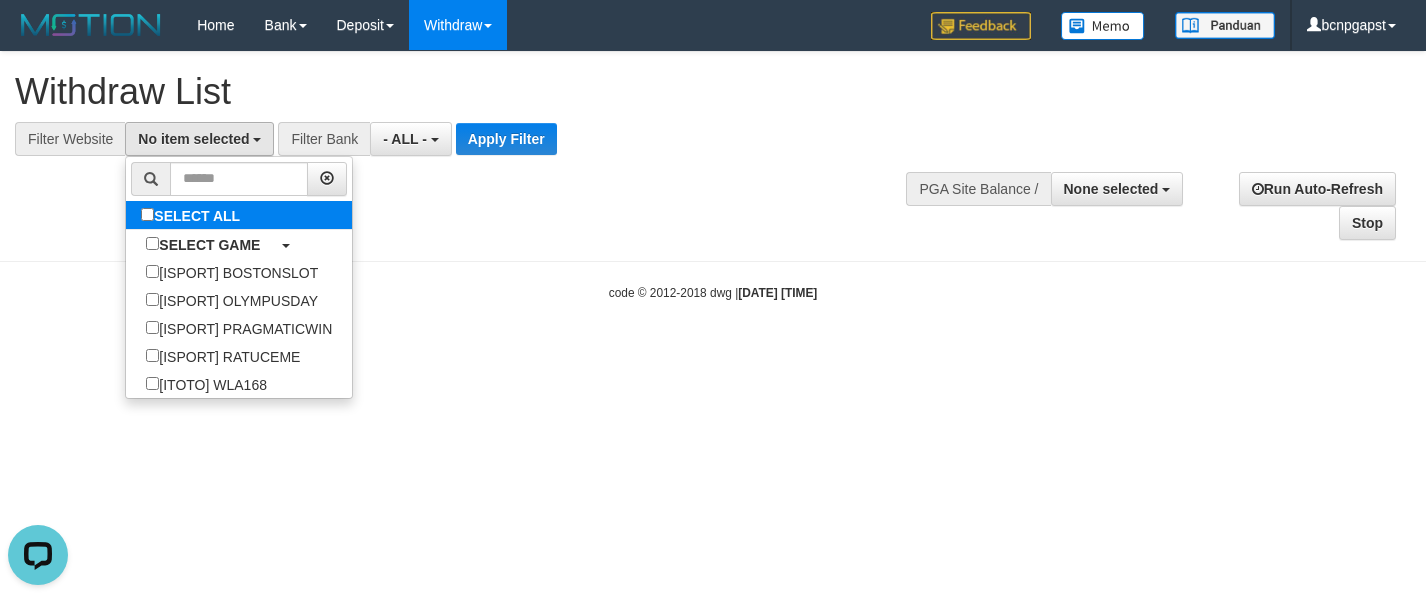 select on "****" 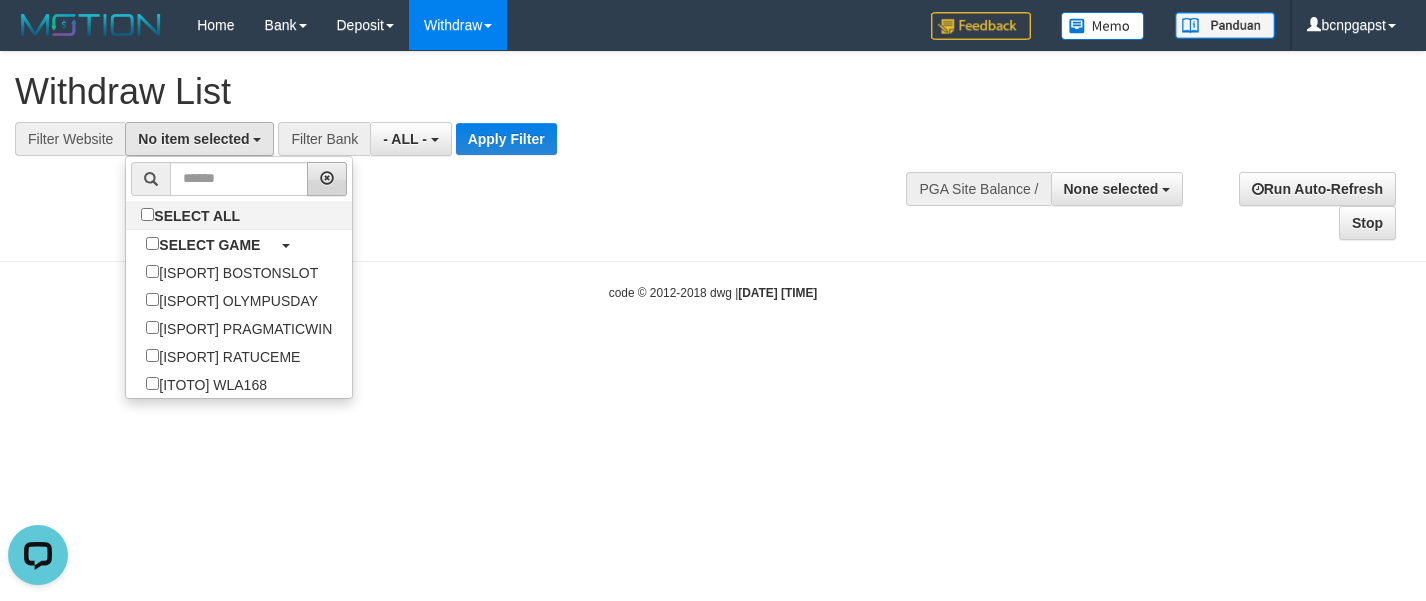 scroll, scrollTop: 18, scrollLeft: 0, axis: vertical 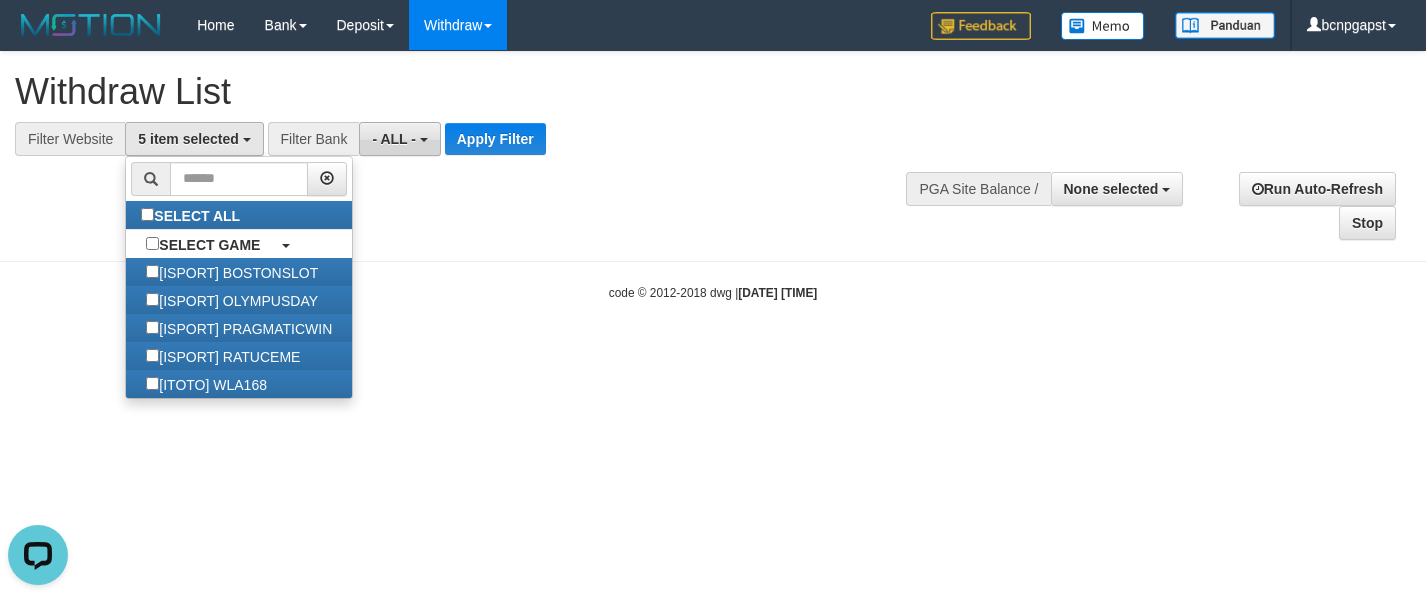 click on "- ALL -" at bounding box center [394, 139] 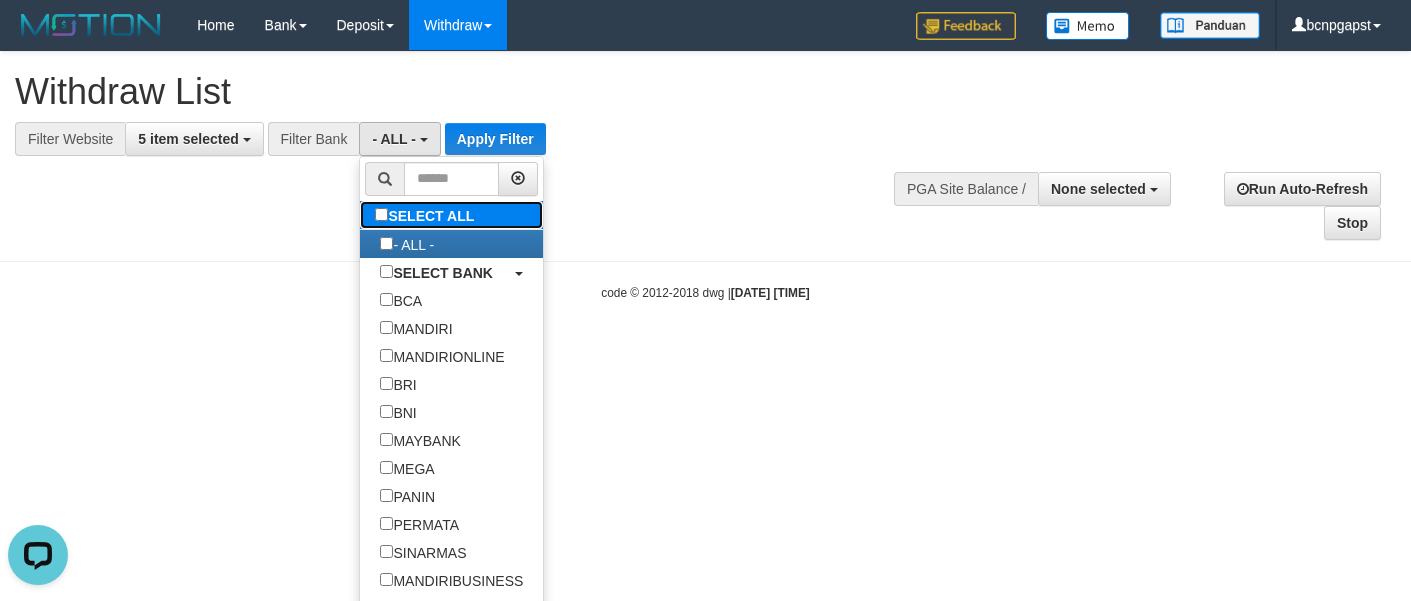 click on "SELECT ALL" at bounding box center [427, 215] 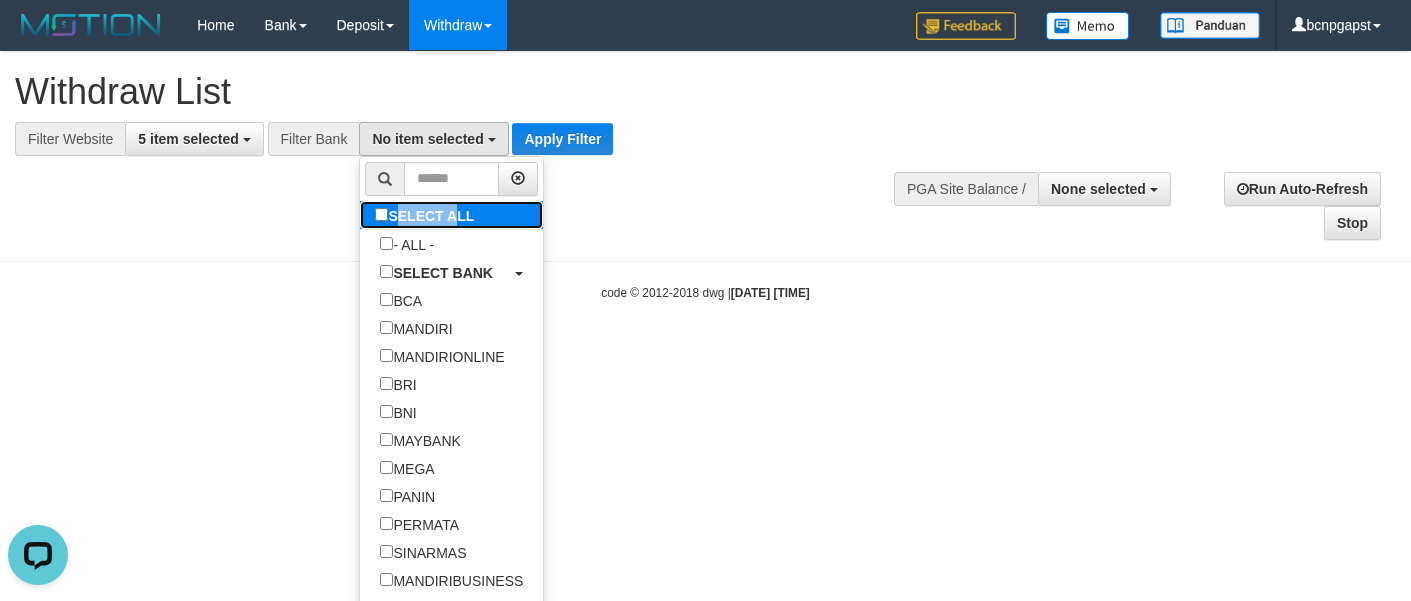 click on "SELECT ALL" at bounding box center (427, 215) 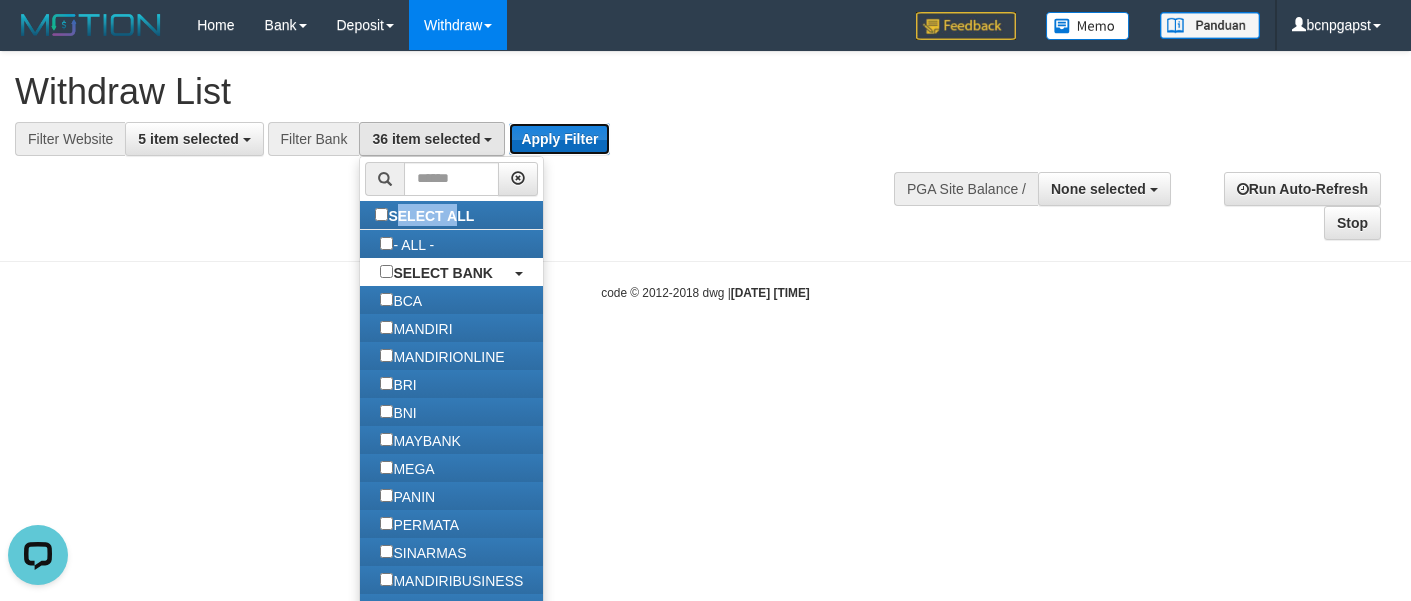 click on "Apply Filter" at bounding box center (559, 139) 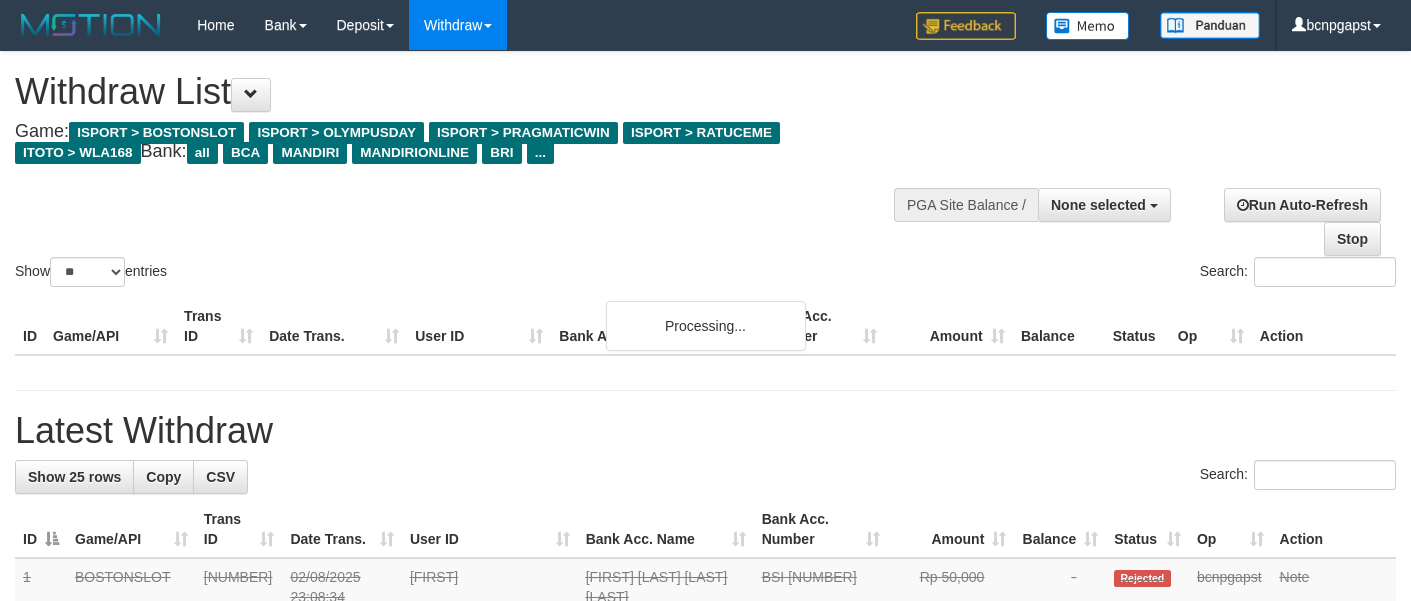 select 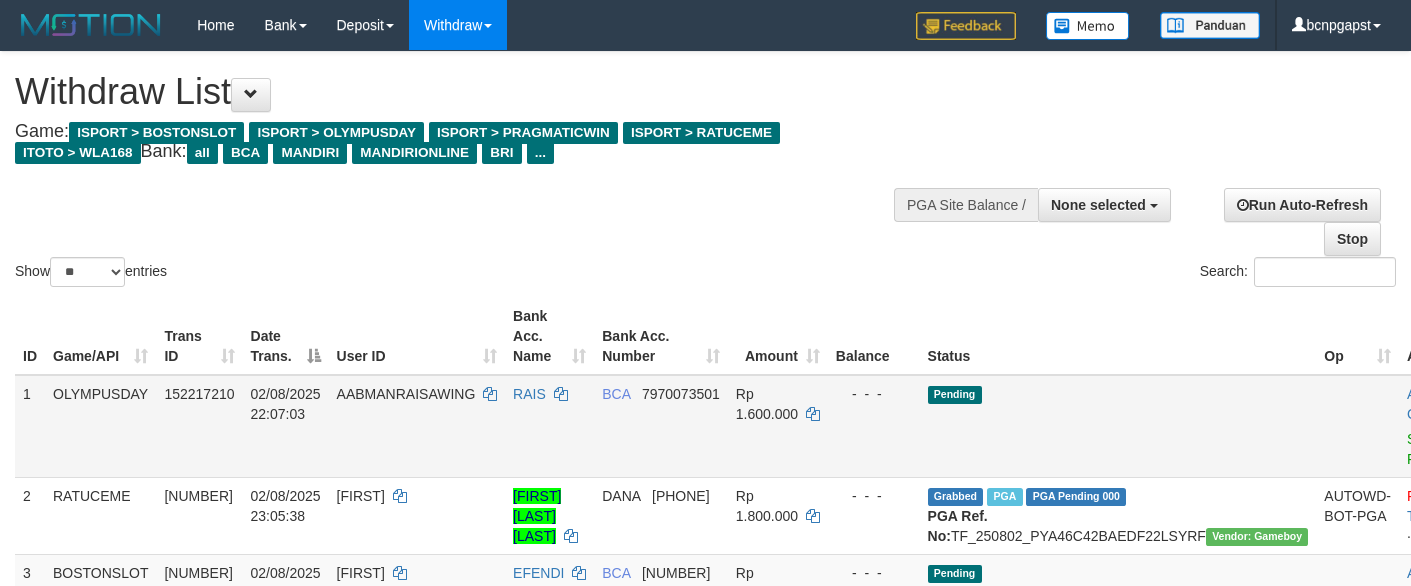 scroll, scrollTop: 133, scrollLeft: 0, axis: vertical 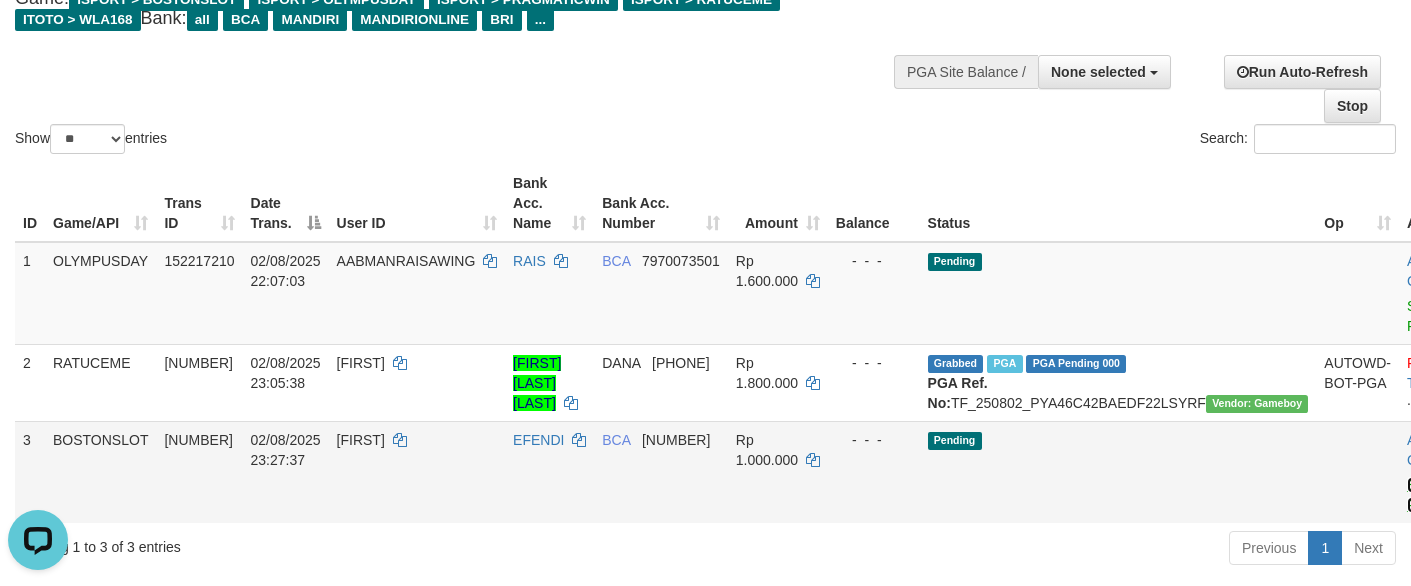 click on "Send PGA" at bounding box center [1423, 495] 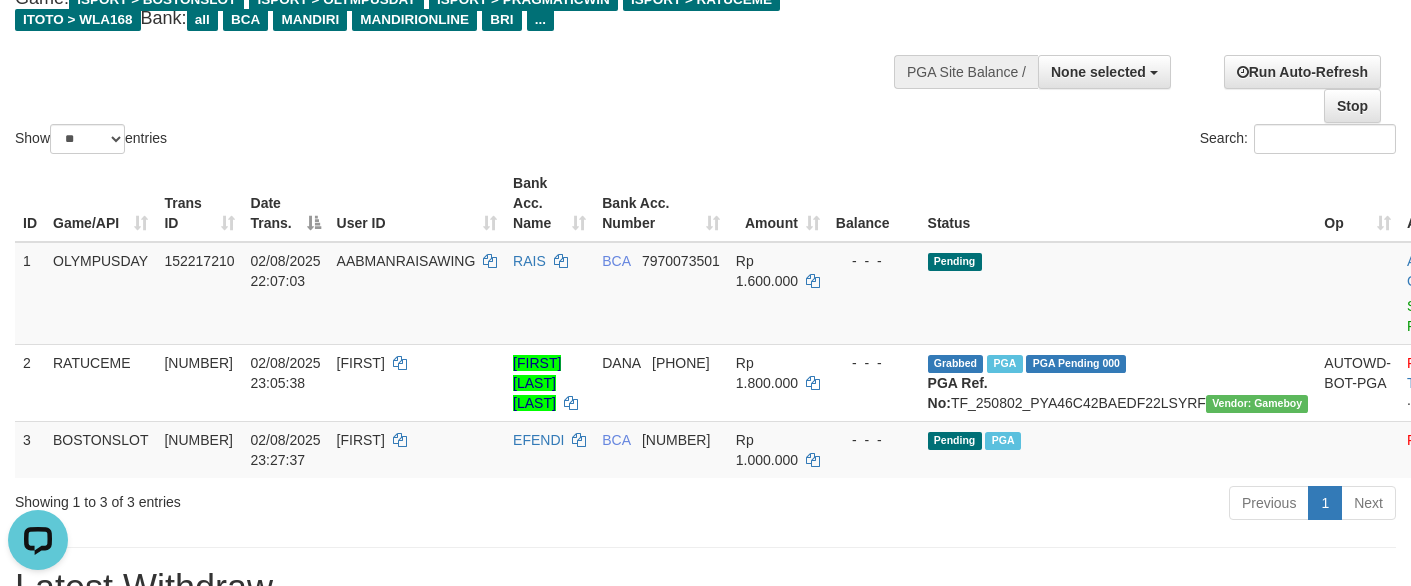 click on "Show  ** ** ** ***  entries Search:" at bounding box center [705, 38] 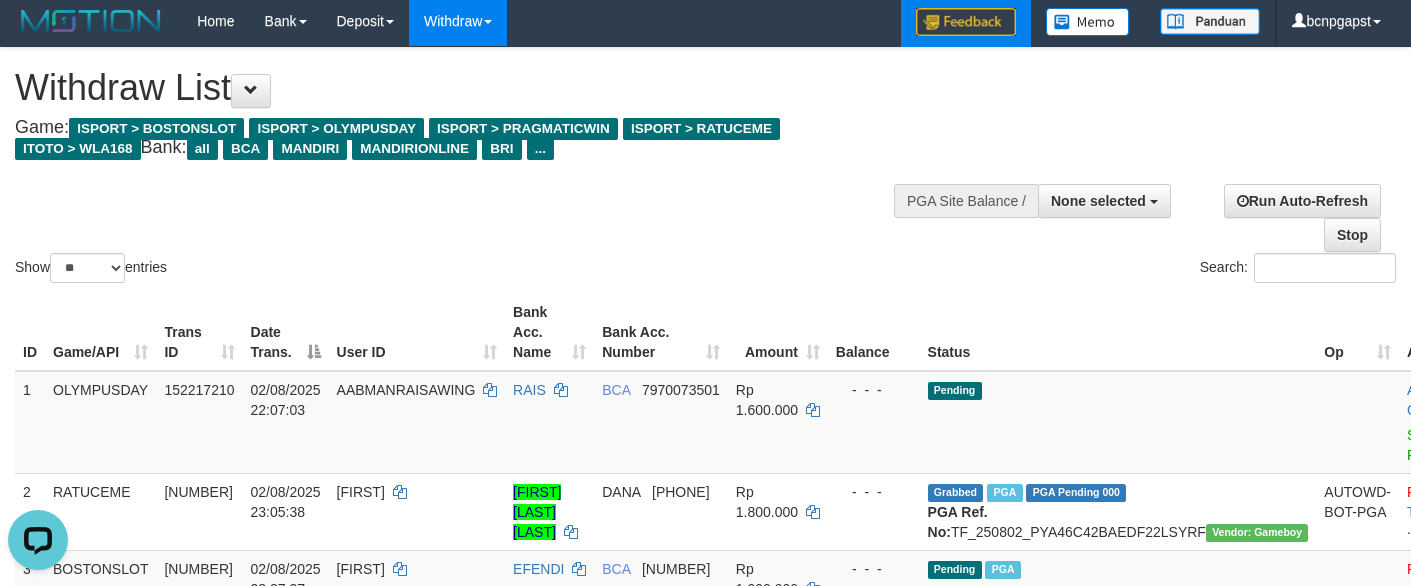 scroll, scrollTop: 0, scrollLeft: 0, axis: both 